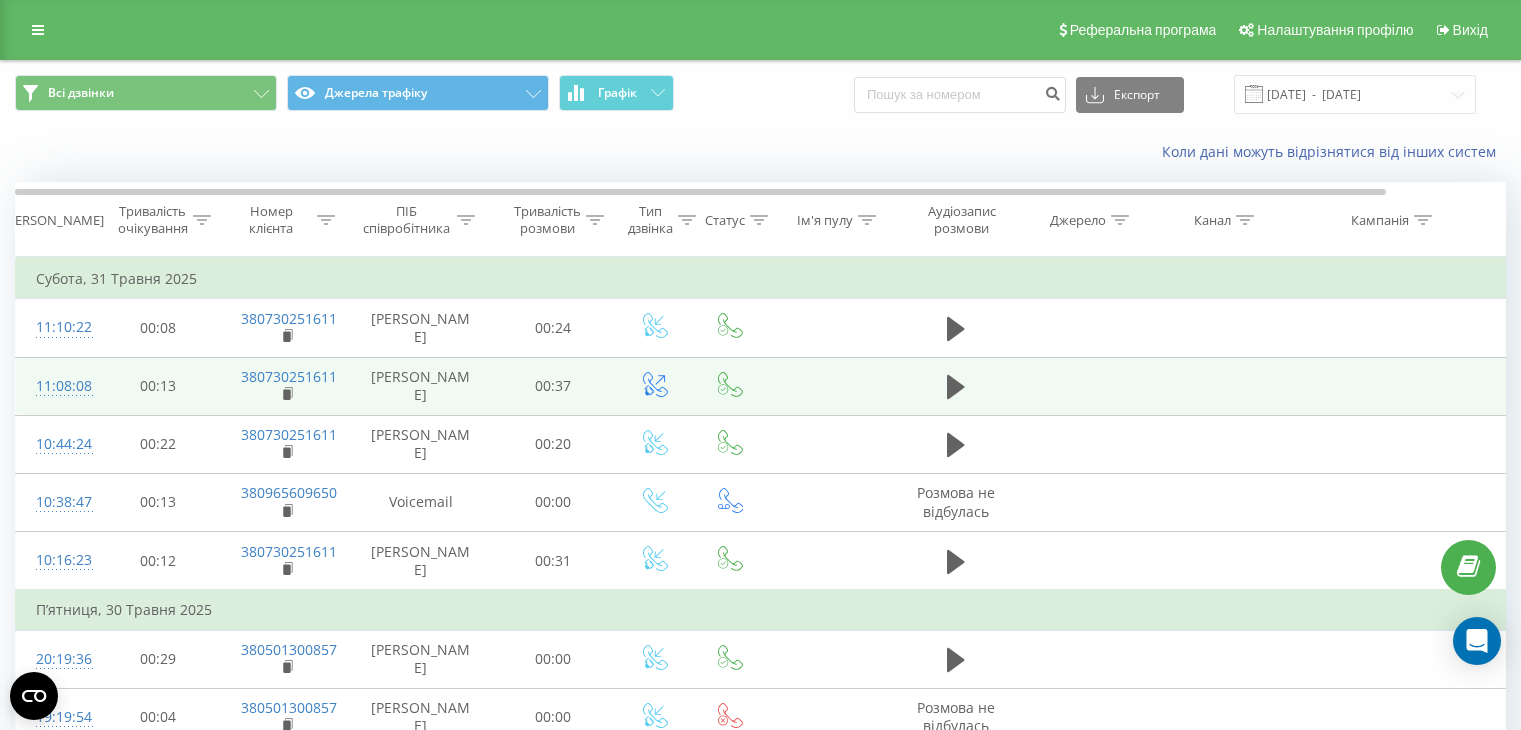 scroll, scrollTop: 0, scrollLeft: 0, axis: both 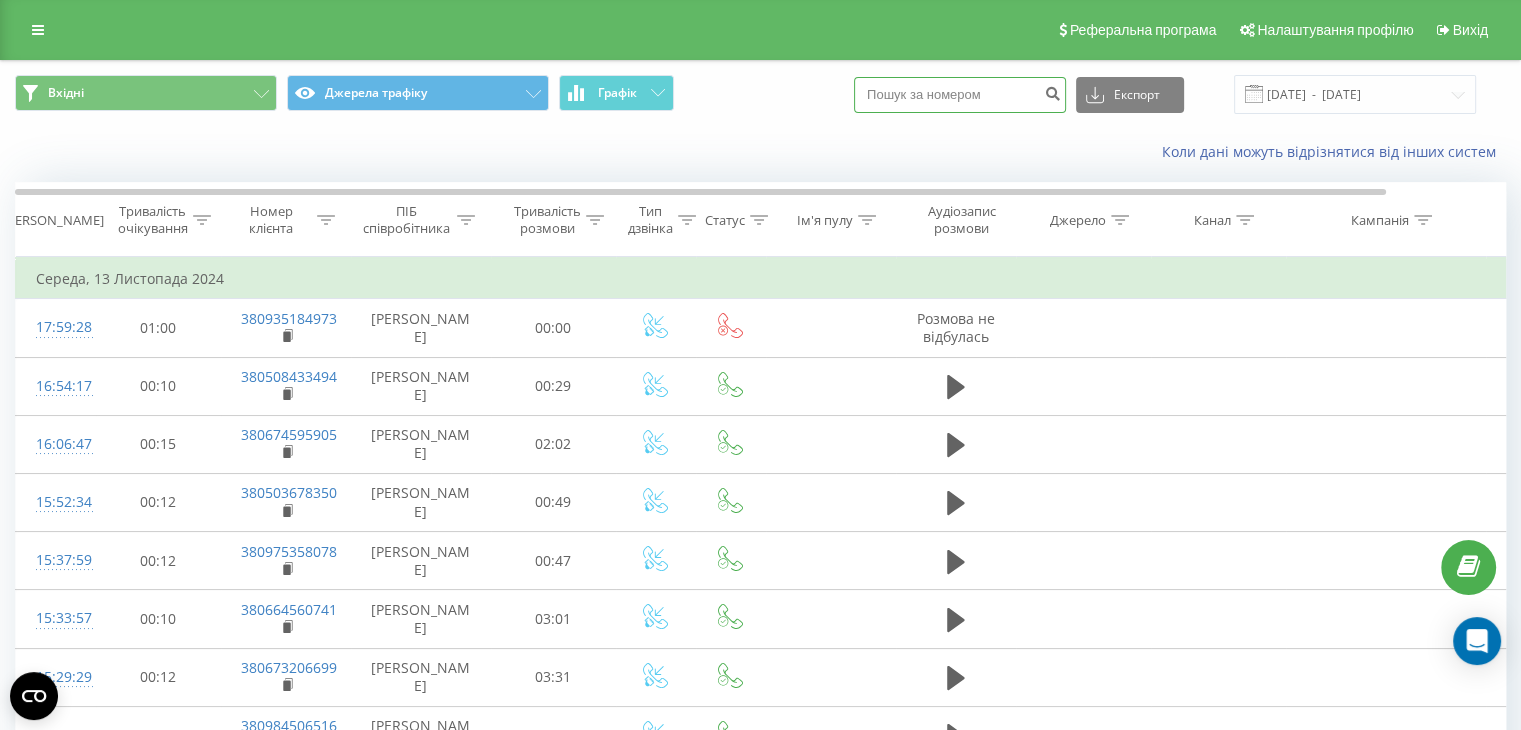 click at bounding box center (960, 95) 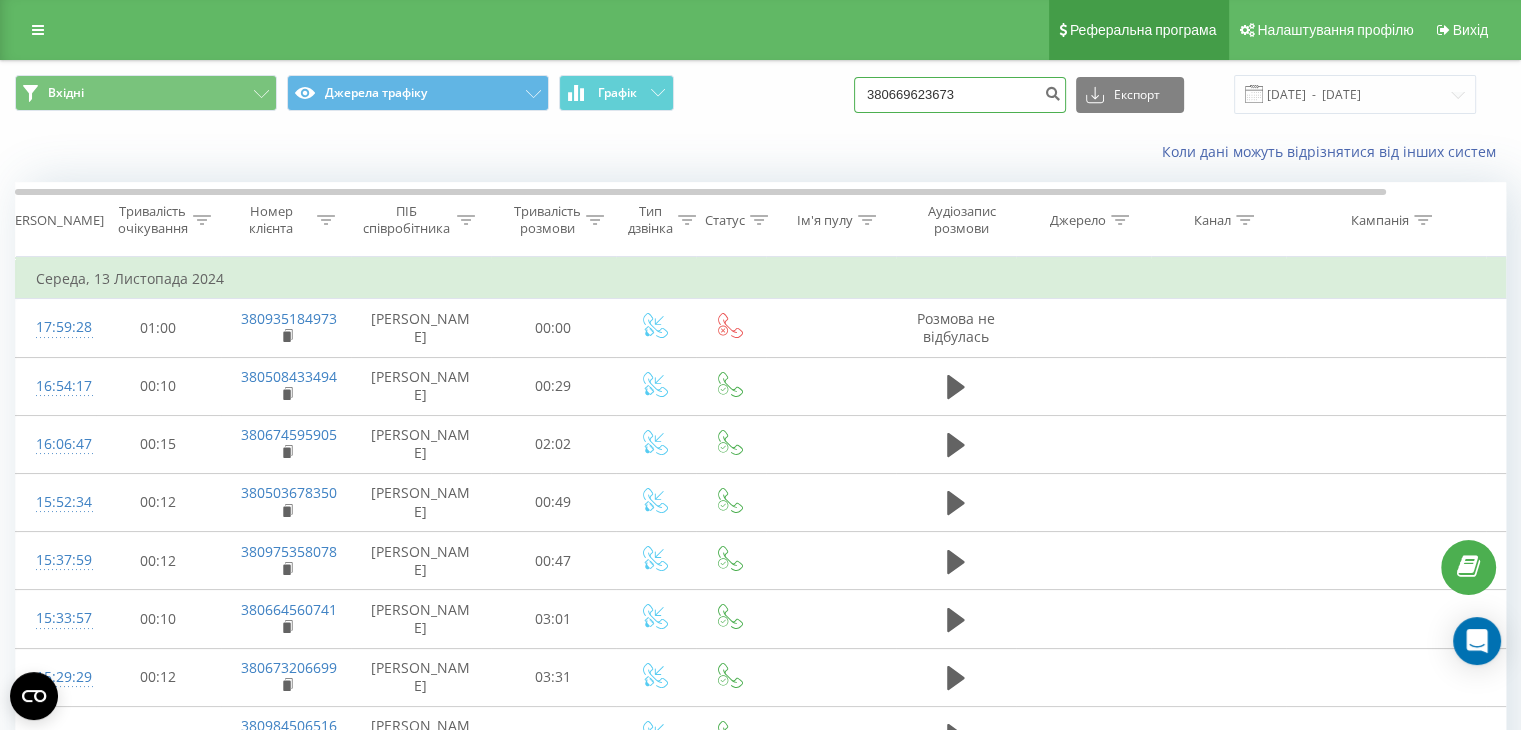 type on "380669623673" 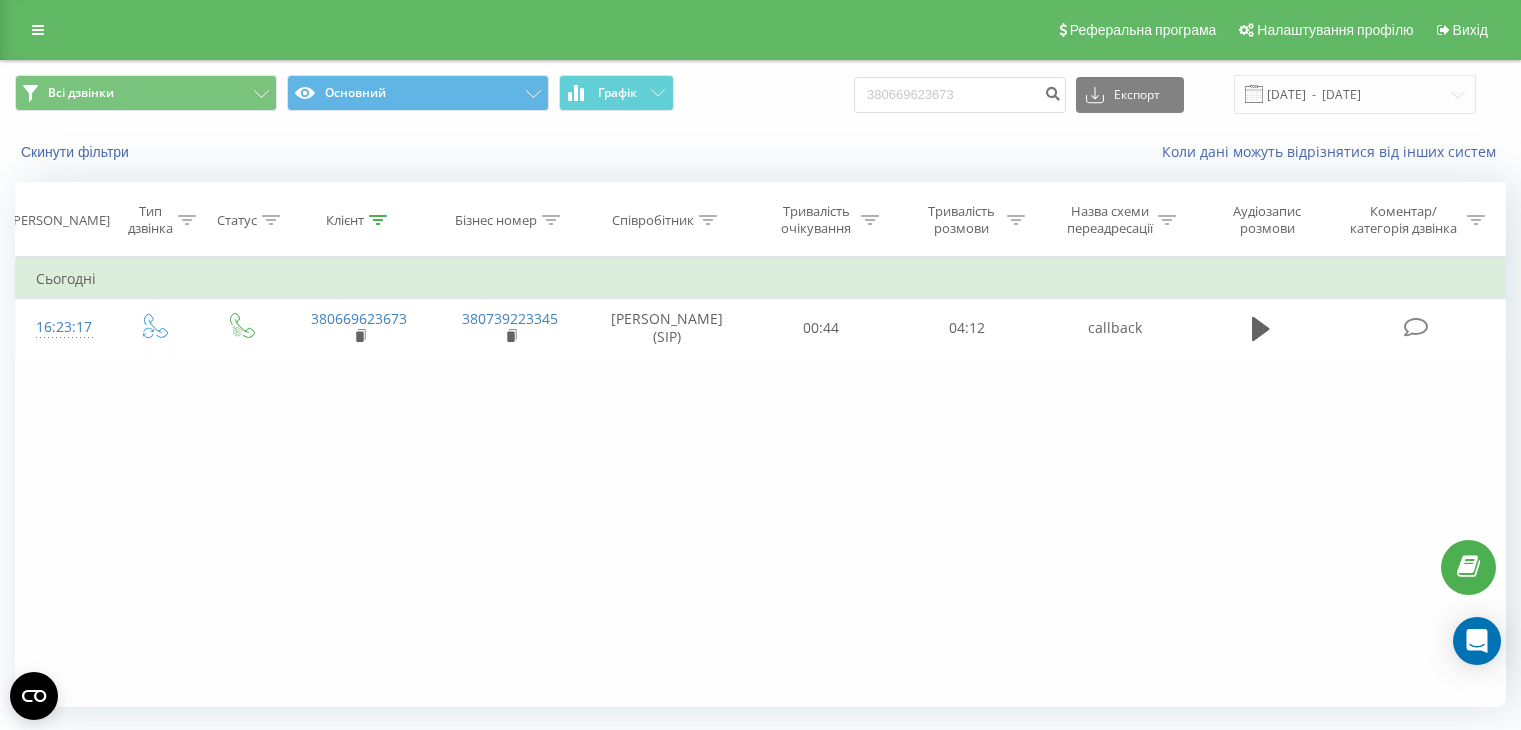 scroll, scrollTop: 0, scrollLeft: 0, axis: both 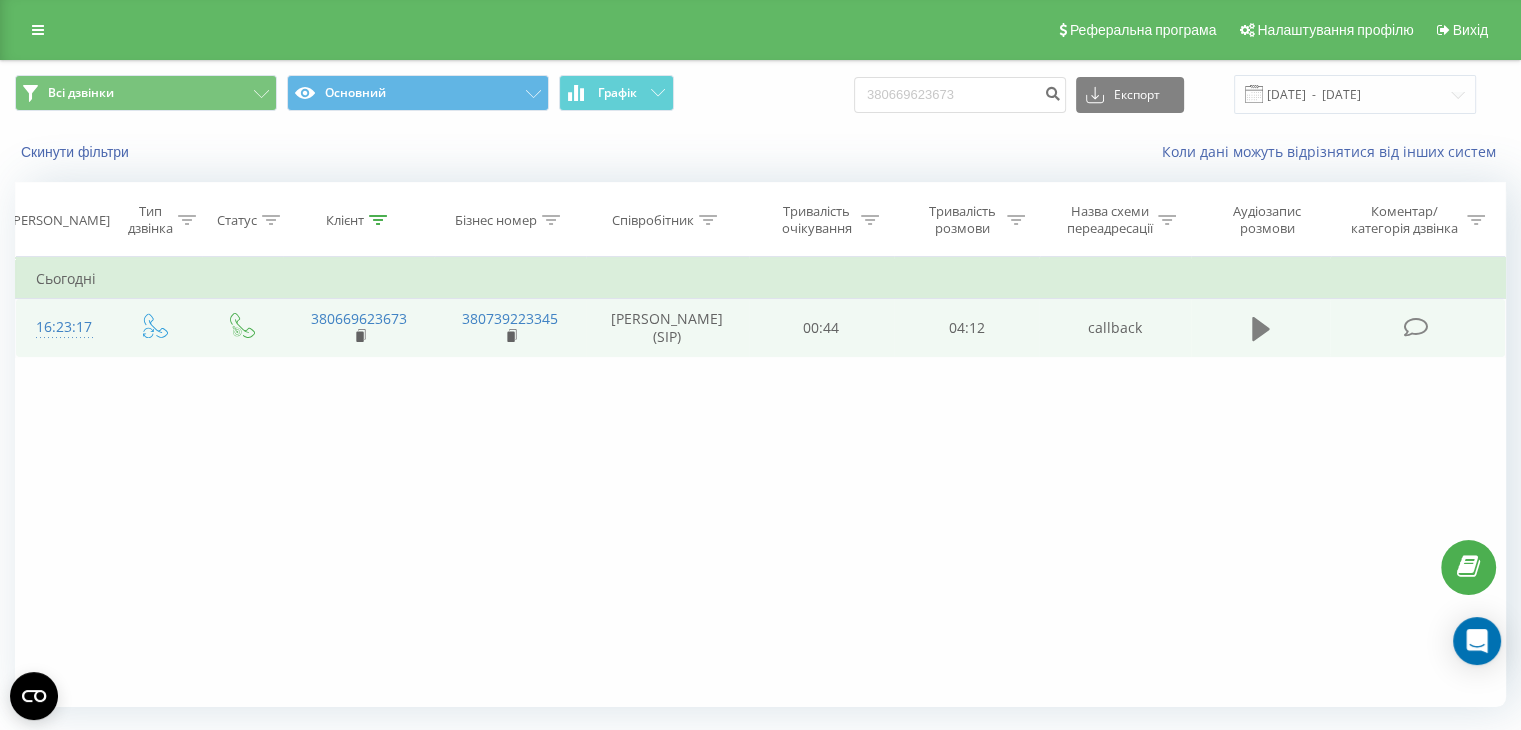 click 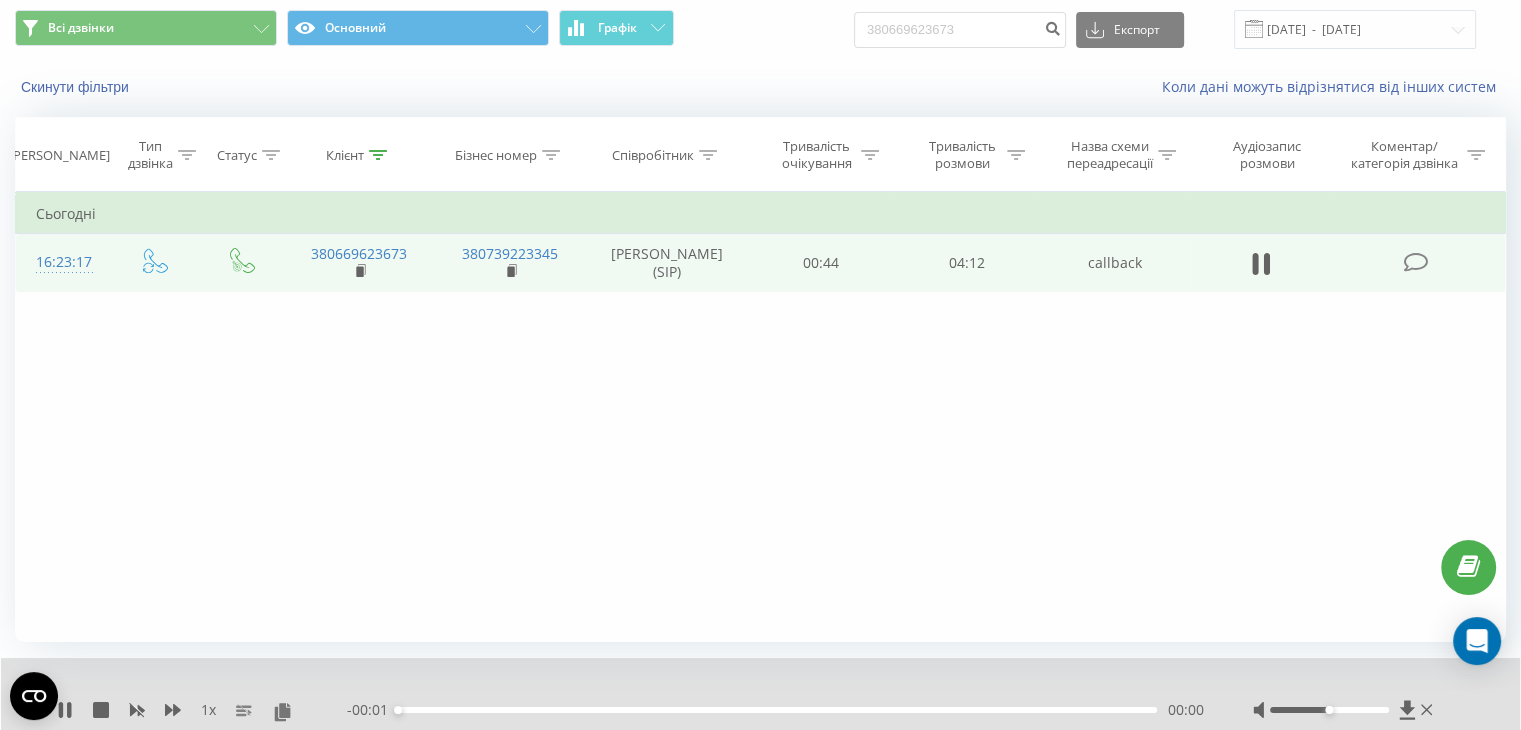 scroll, scrollTop: 128, scrollLeft: 0, axis: vertical 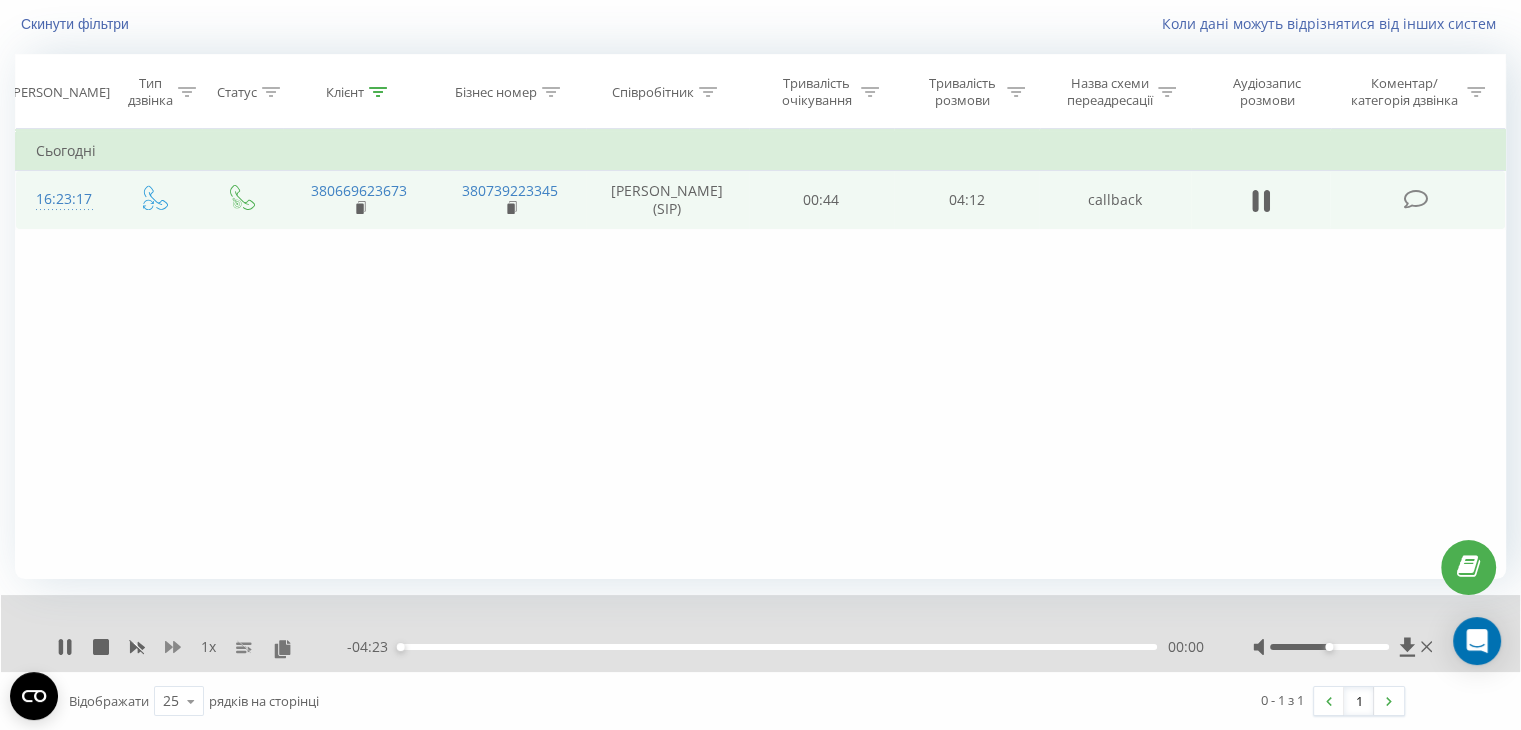 click 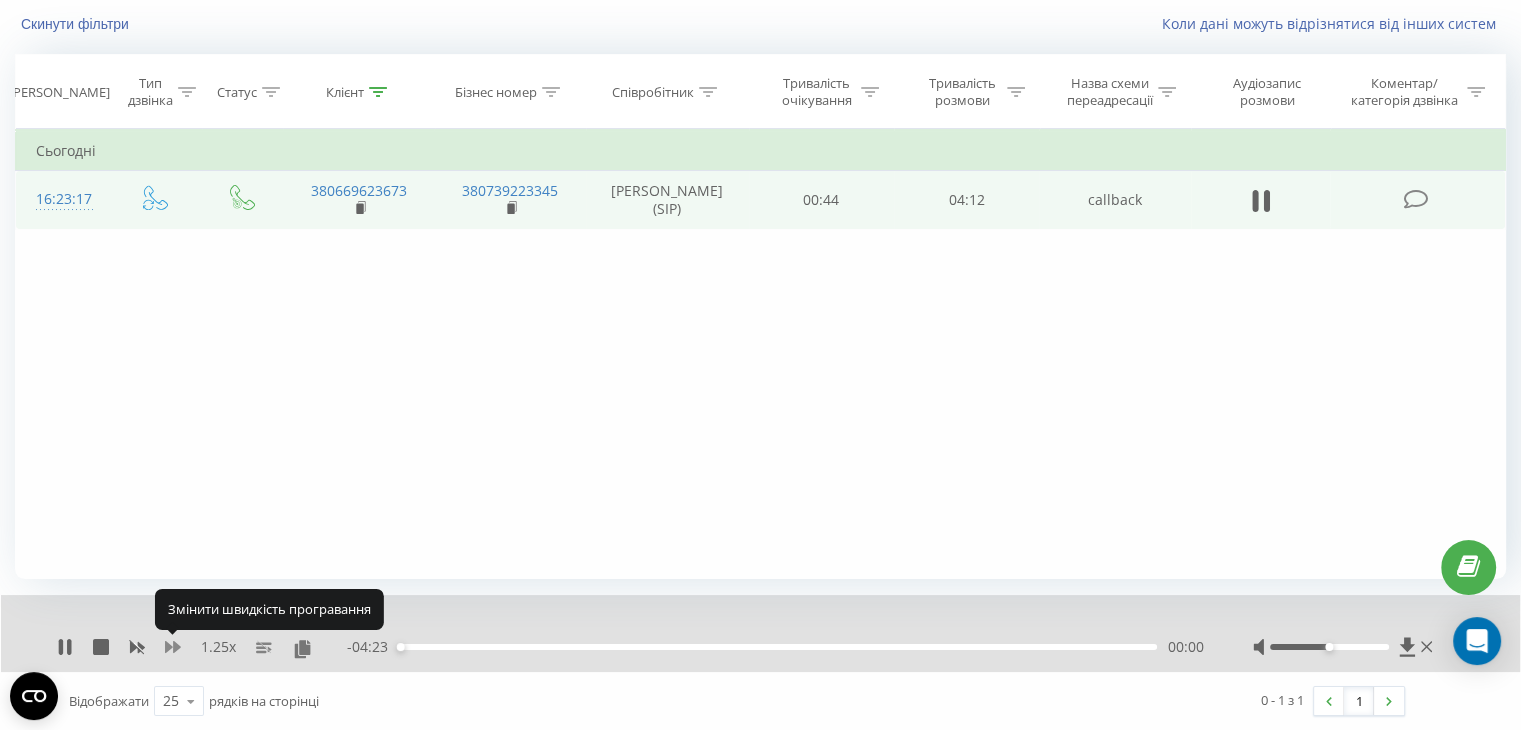 click 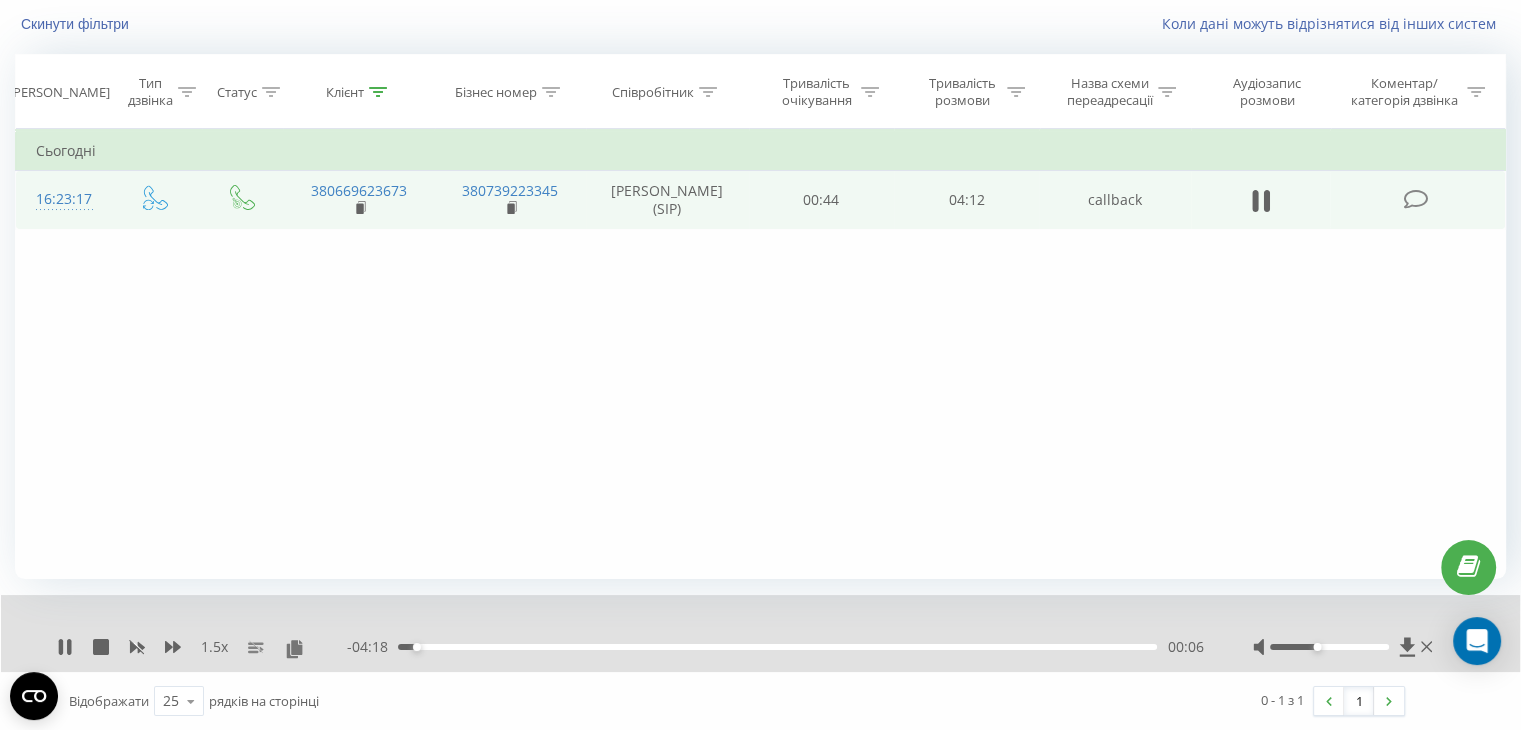 click at bounding box center (1329, 647) 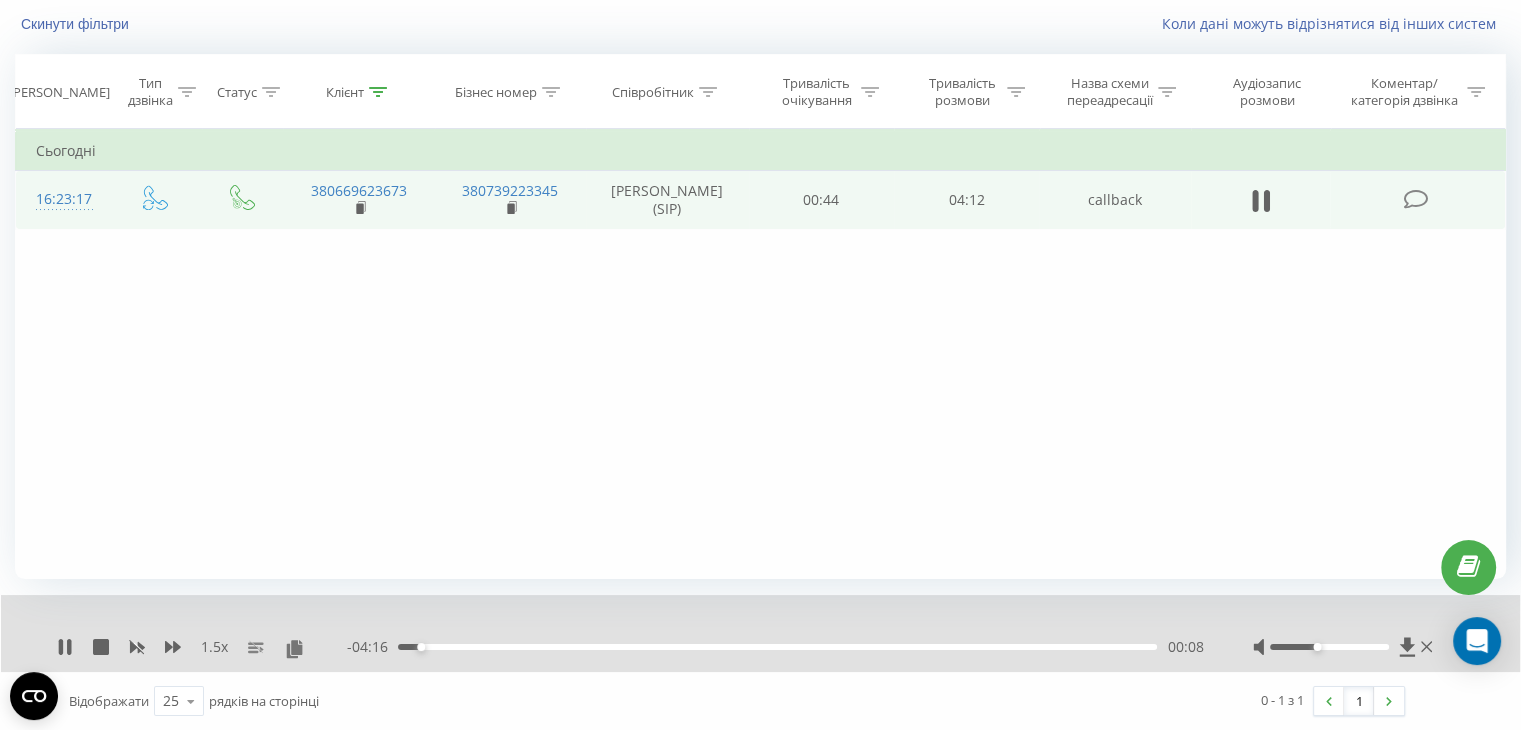 click at bounding box center (1329, 647) 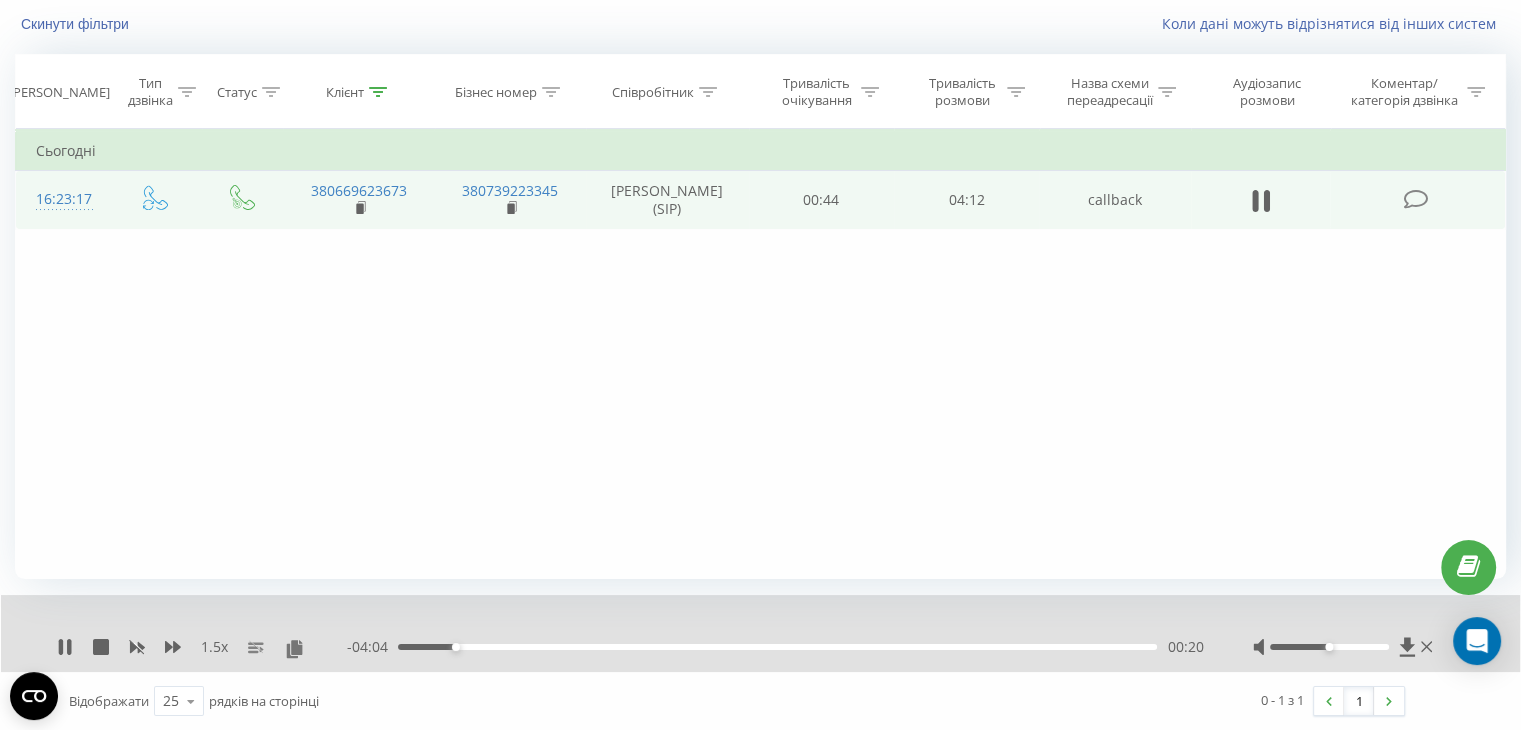 click at bounding box center [1329, 647] 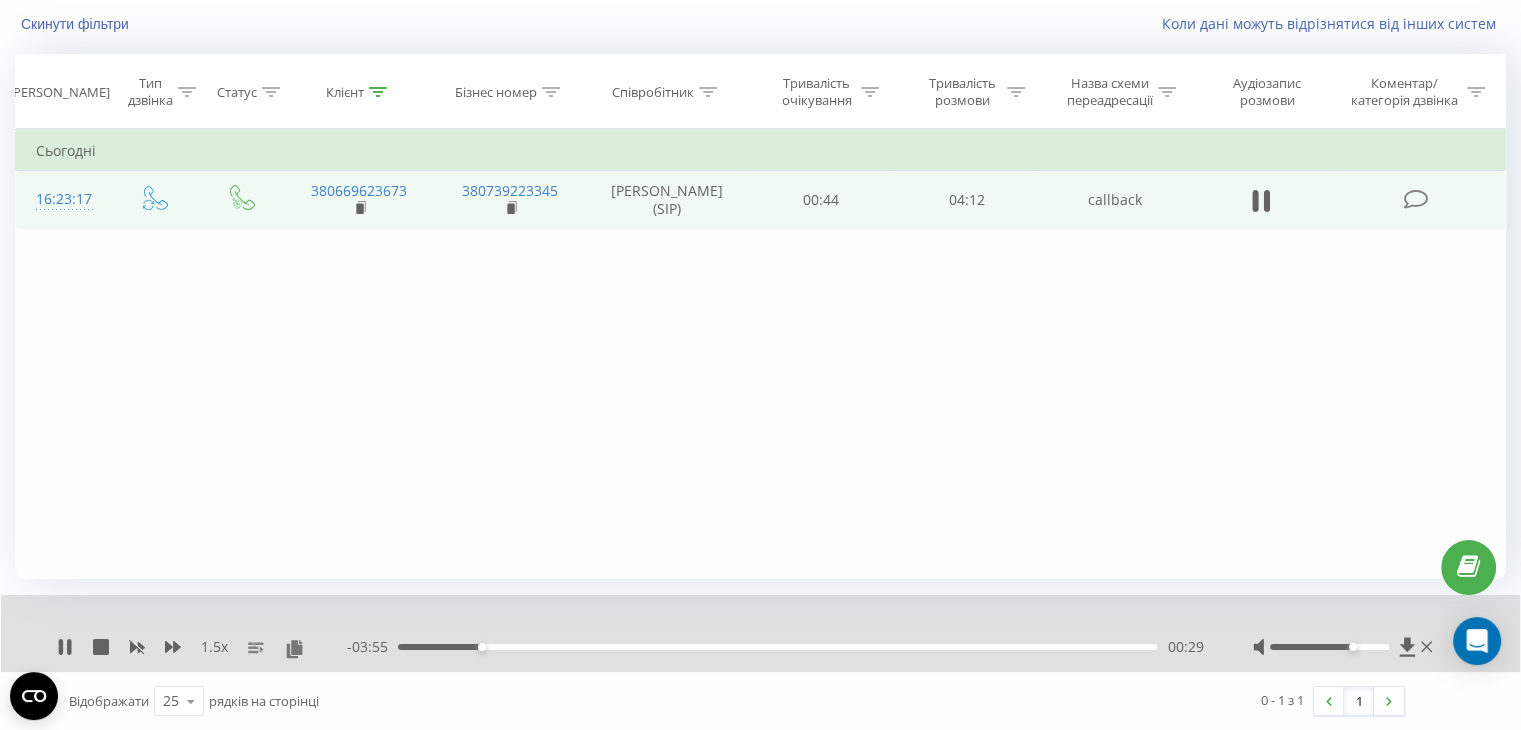 click at bounding box center (1329, 647) 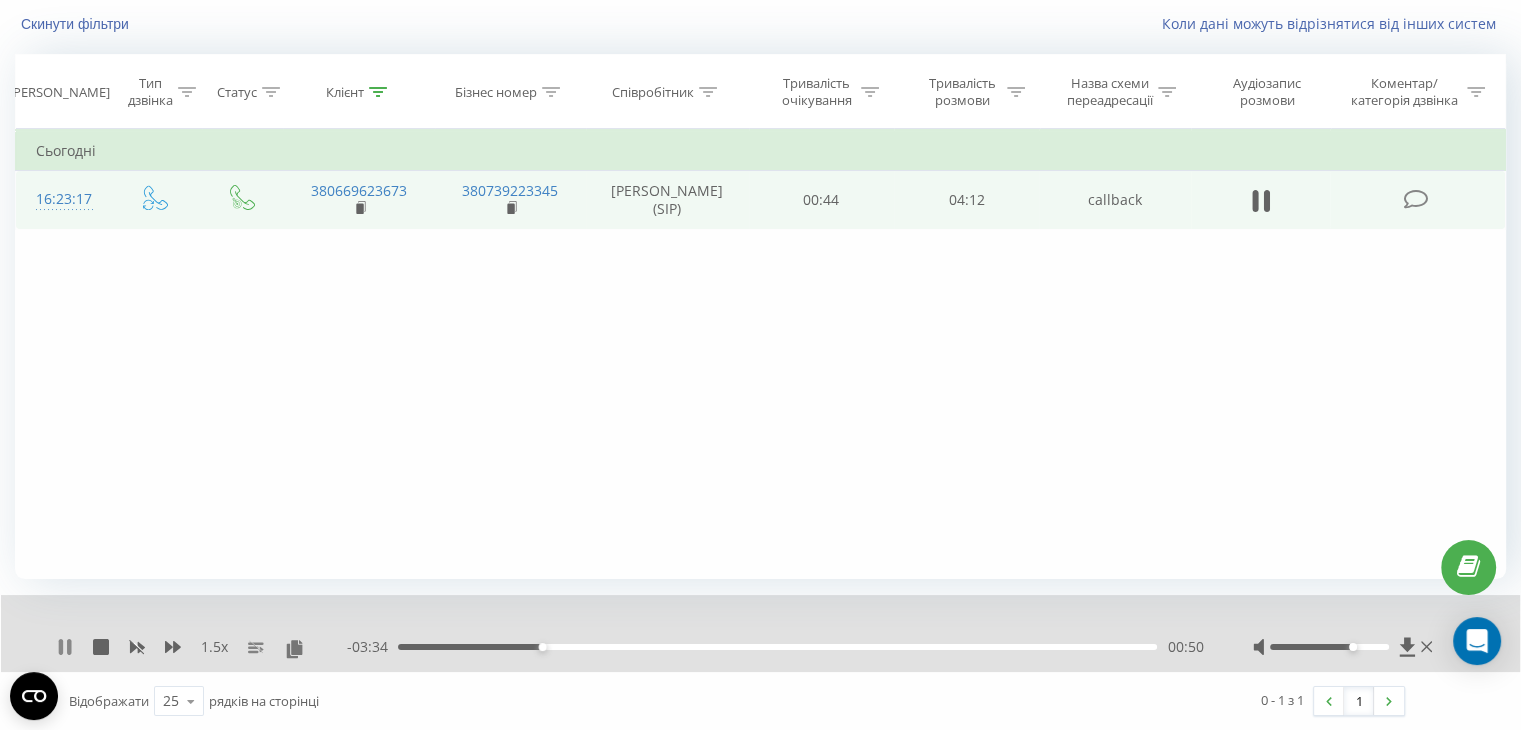 click 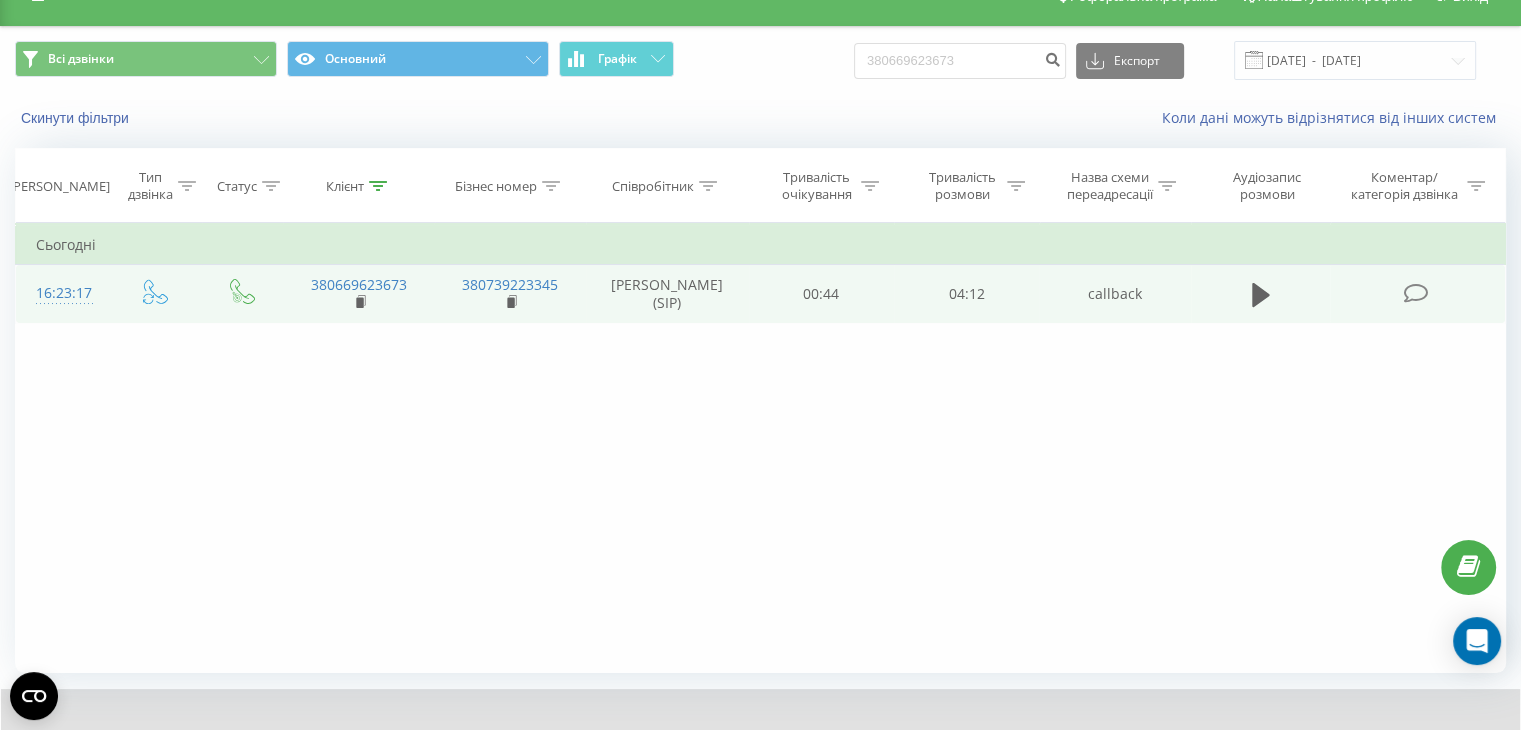 scroll, scrollTop: 0, scrollLeft: 0, axis: both 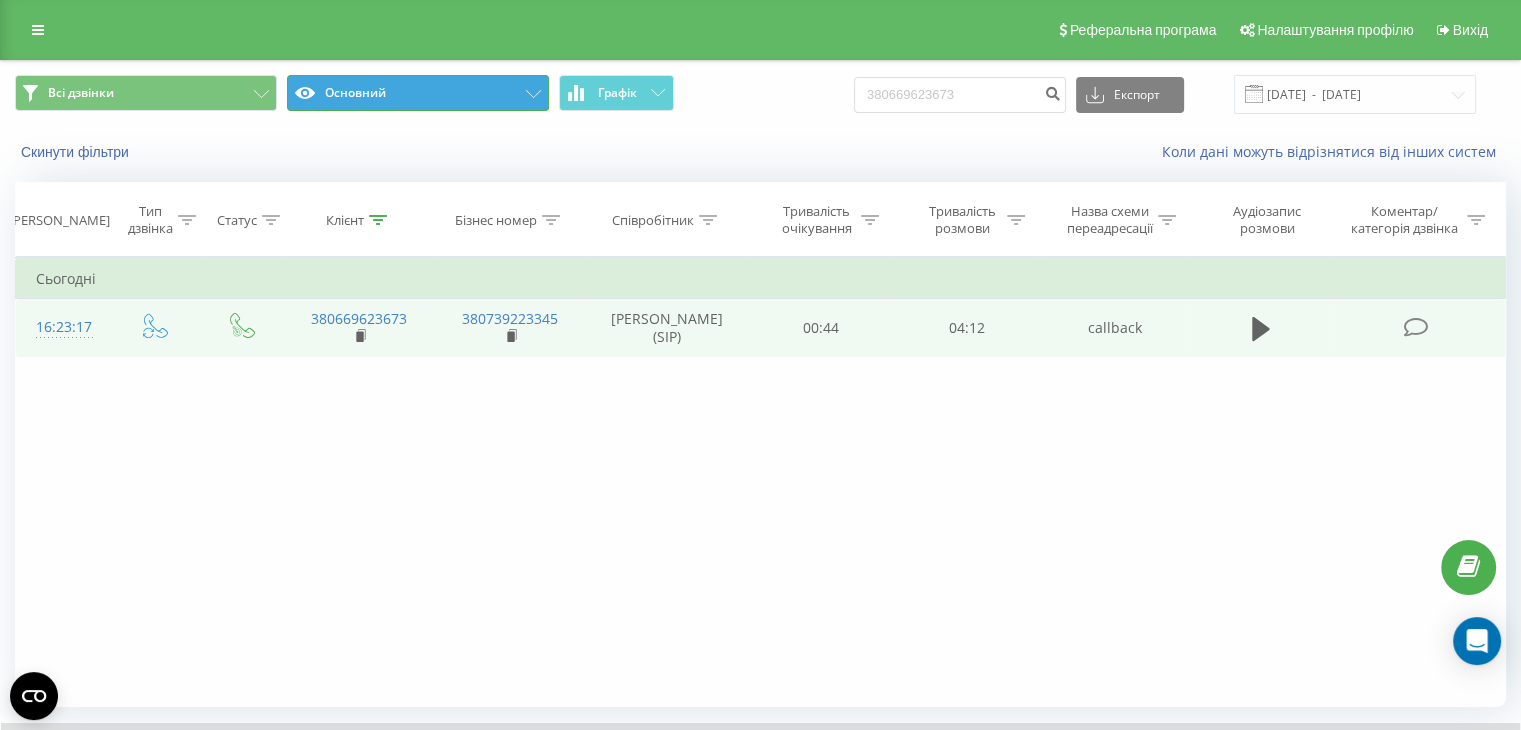 click on "Основний" at bounding box center (418, 93) 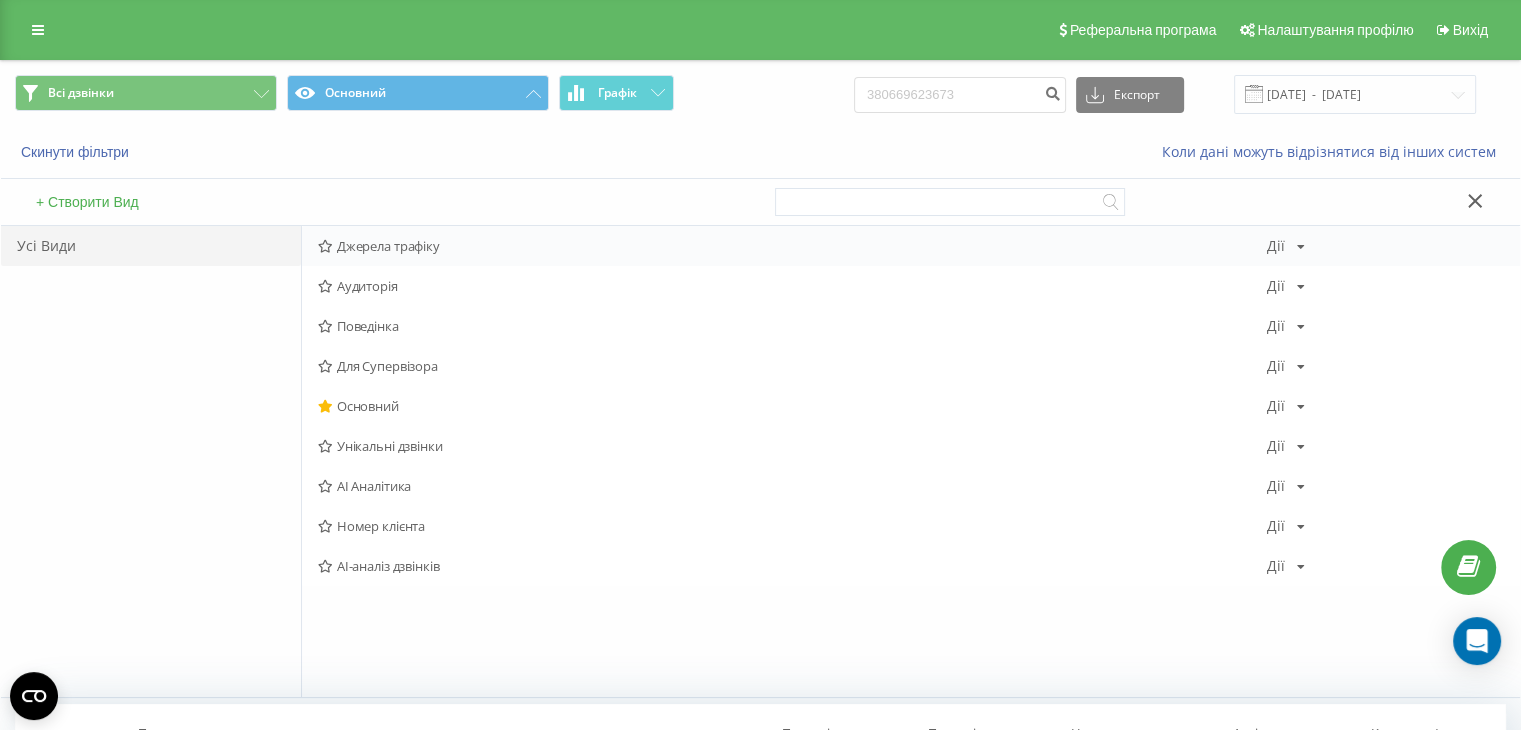 click on "Джерела трафіку" at bounding box center [792, 246] 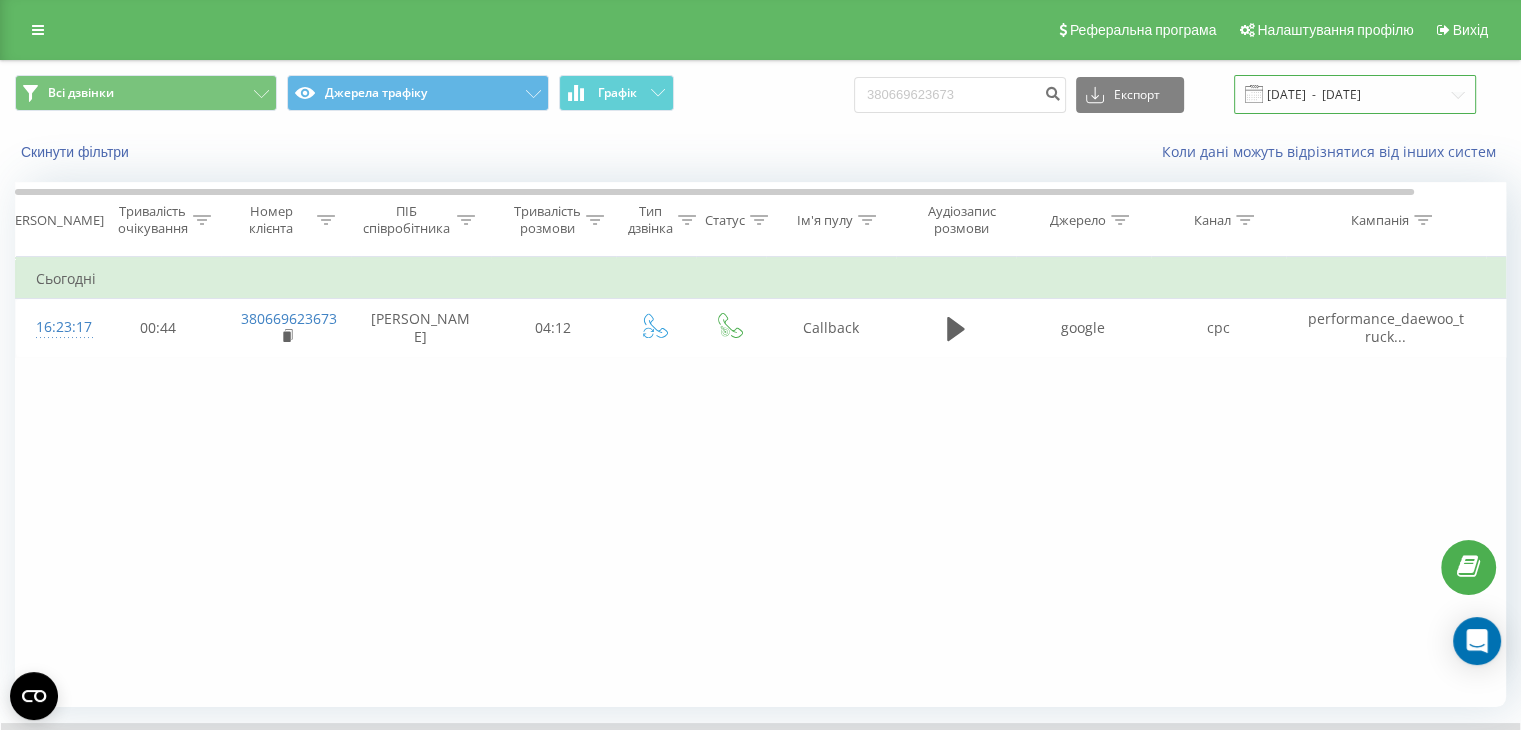 click on "21.04.2025  -  21.07.2025" at bounding box center [1355, 94] 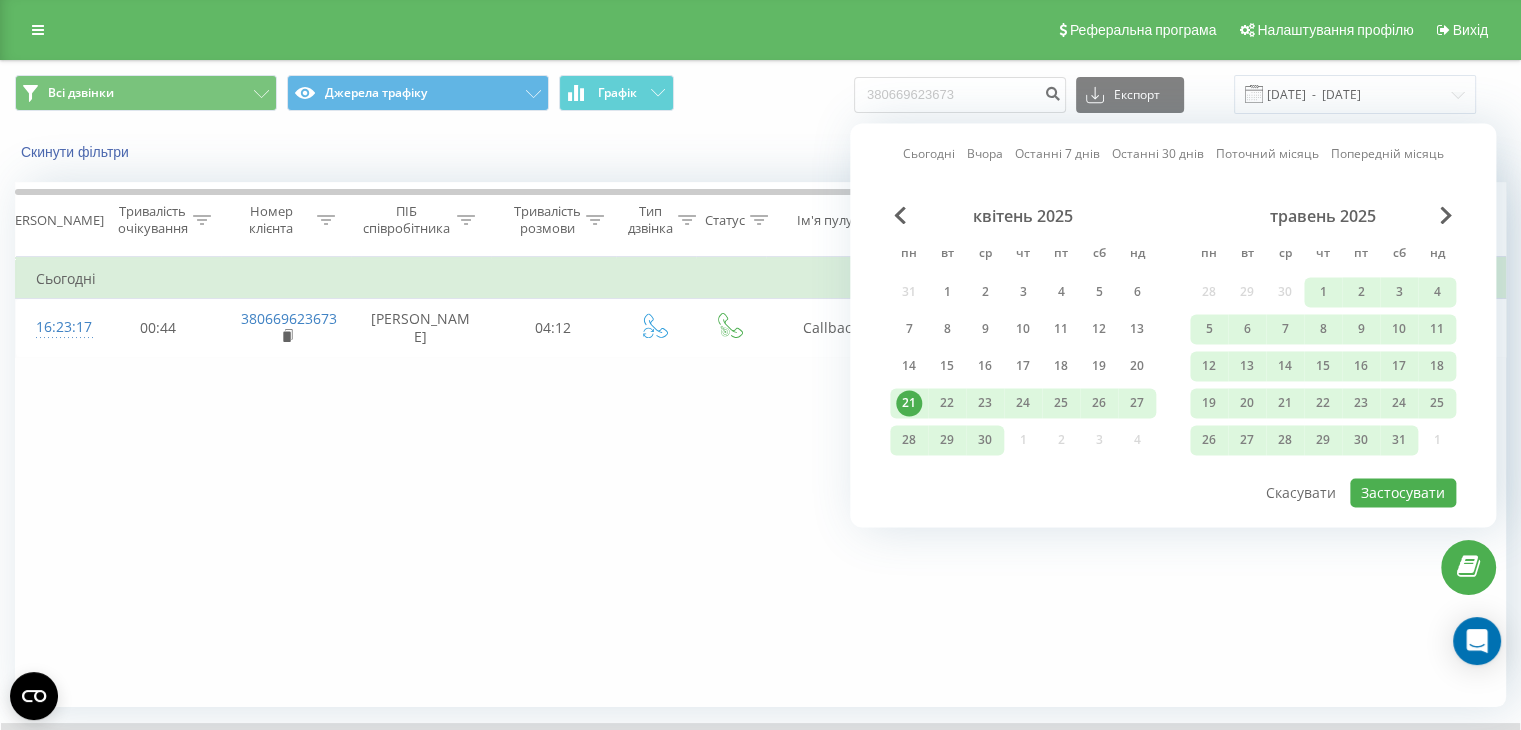 click on "Всі дзвінки Джерела трафіку Графік" at bounding box center [380, 94] 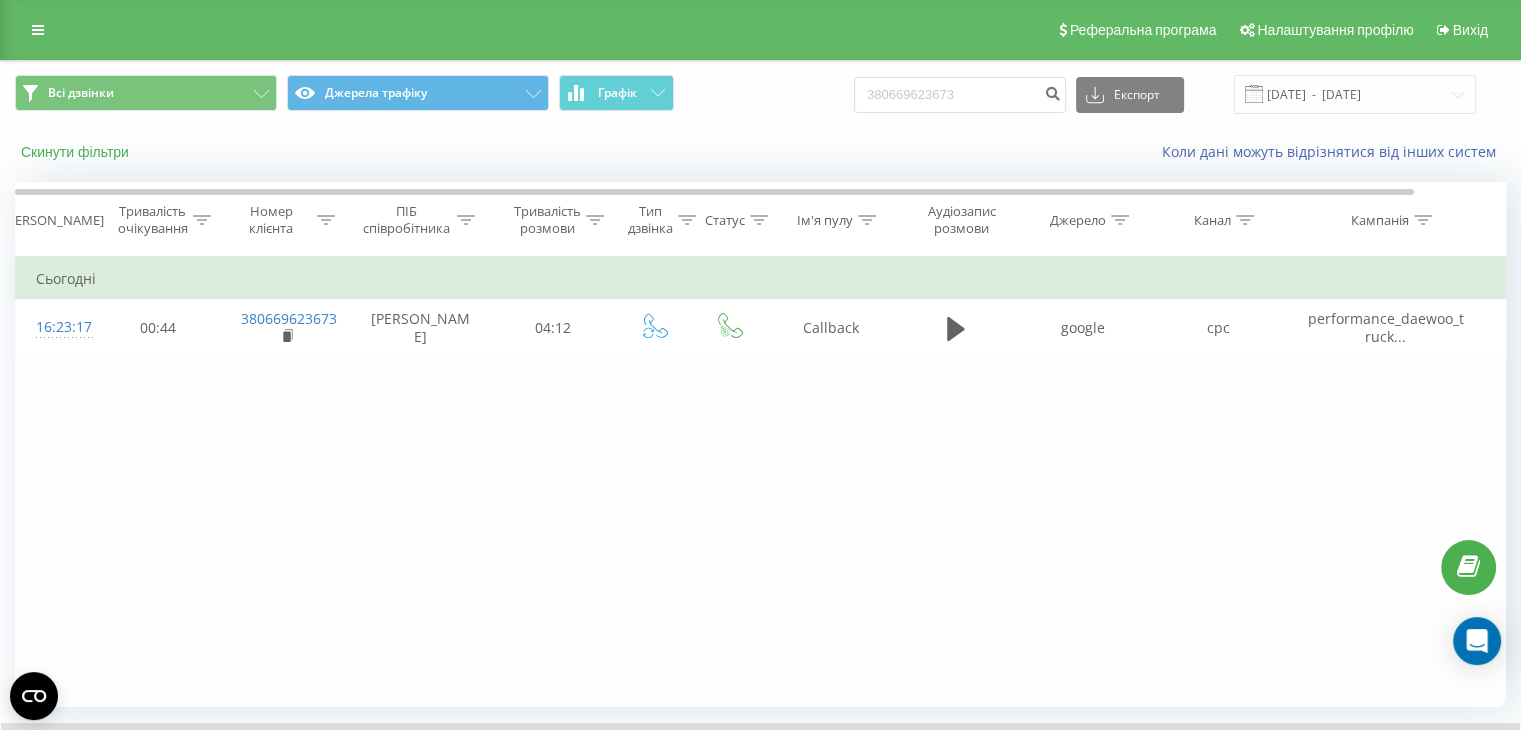 click on "Скинути фільтри" at bounding box center (77, 152) 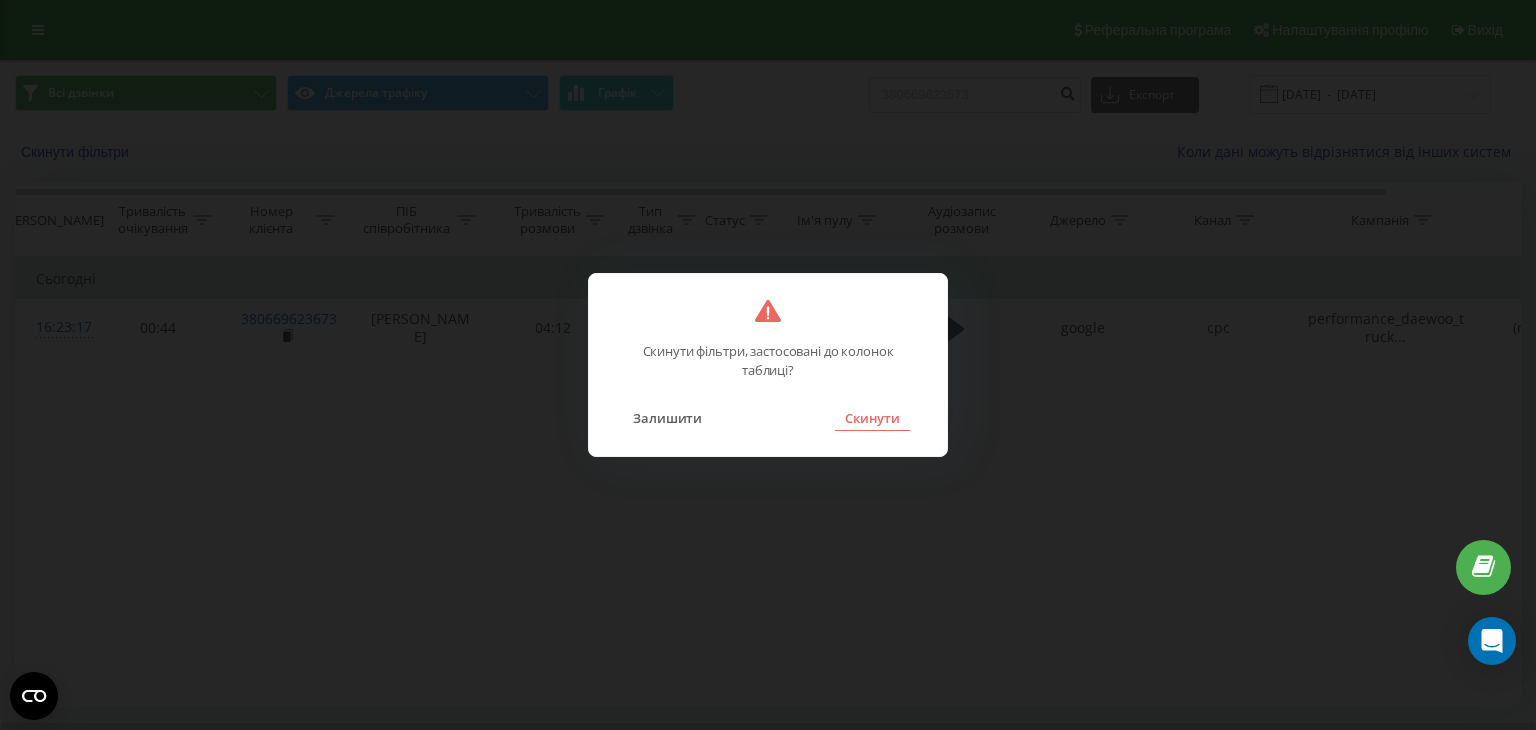 click on "Скинути" at bounding box center (872, 418) 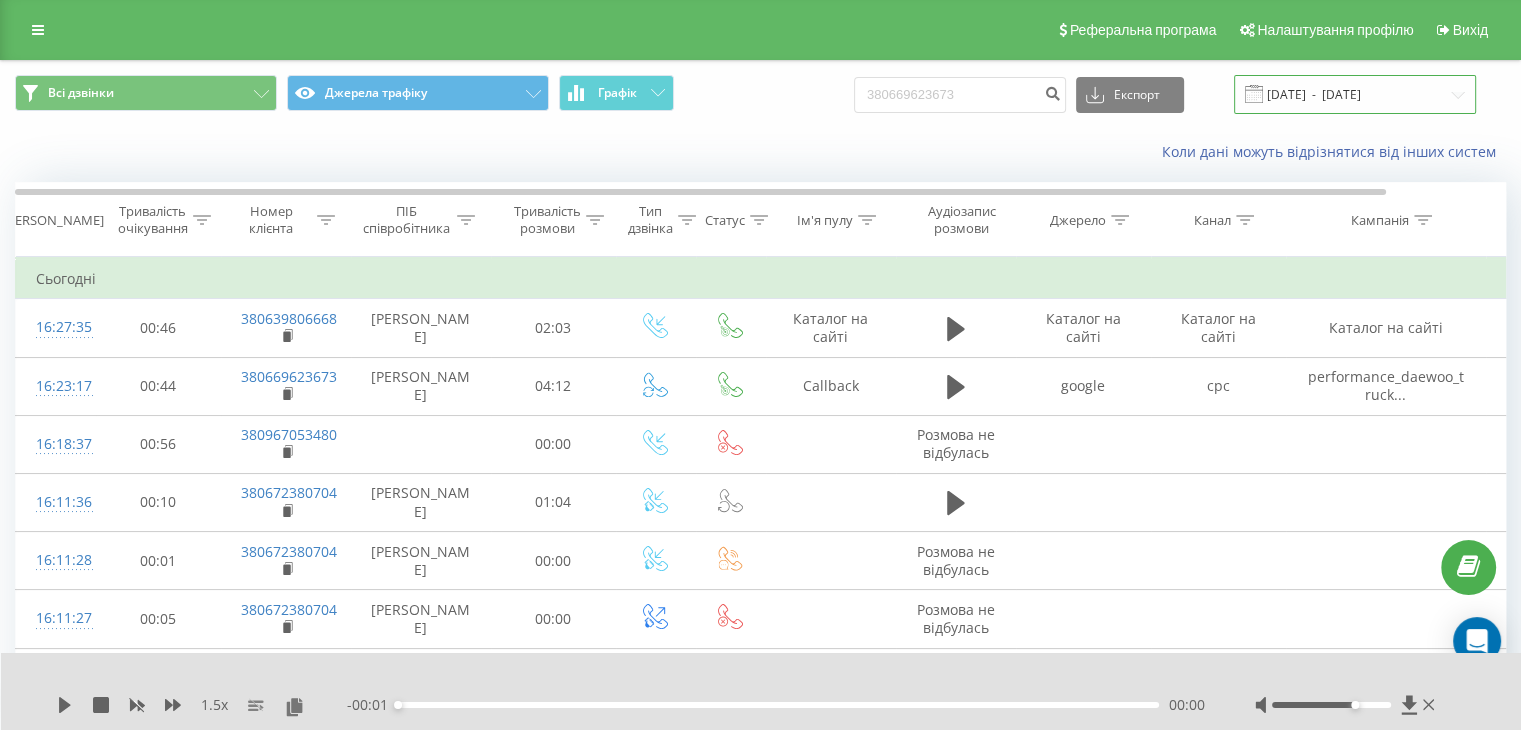 click on "21.04.2025  -  21.07.2025" at bounding box center (1355, 94) 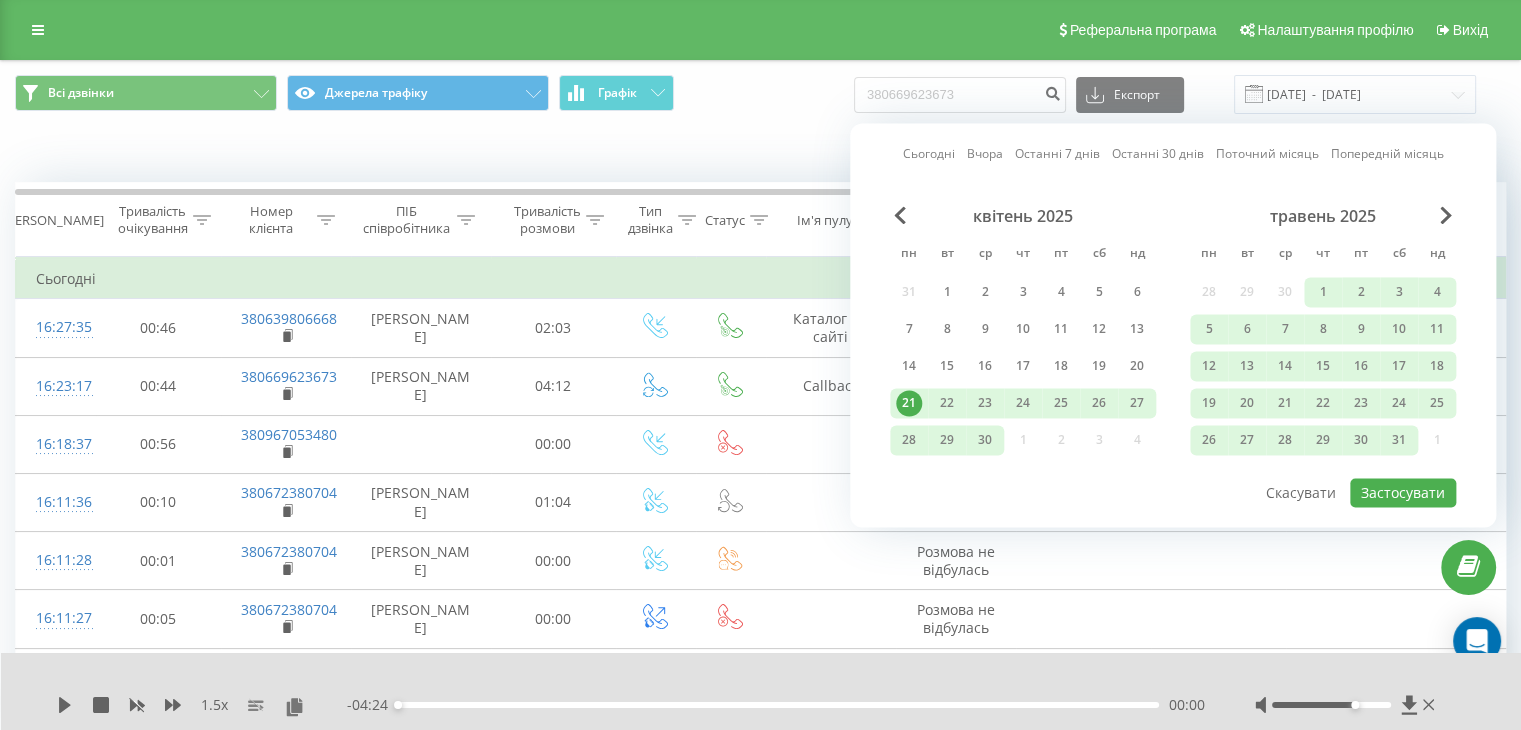 drag, startPoint x: 1054, startPoint y: 149, endPoint x: 1088, endPoint y: 161, distance: 36.05551 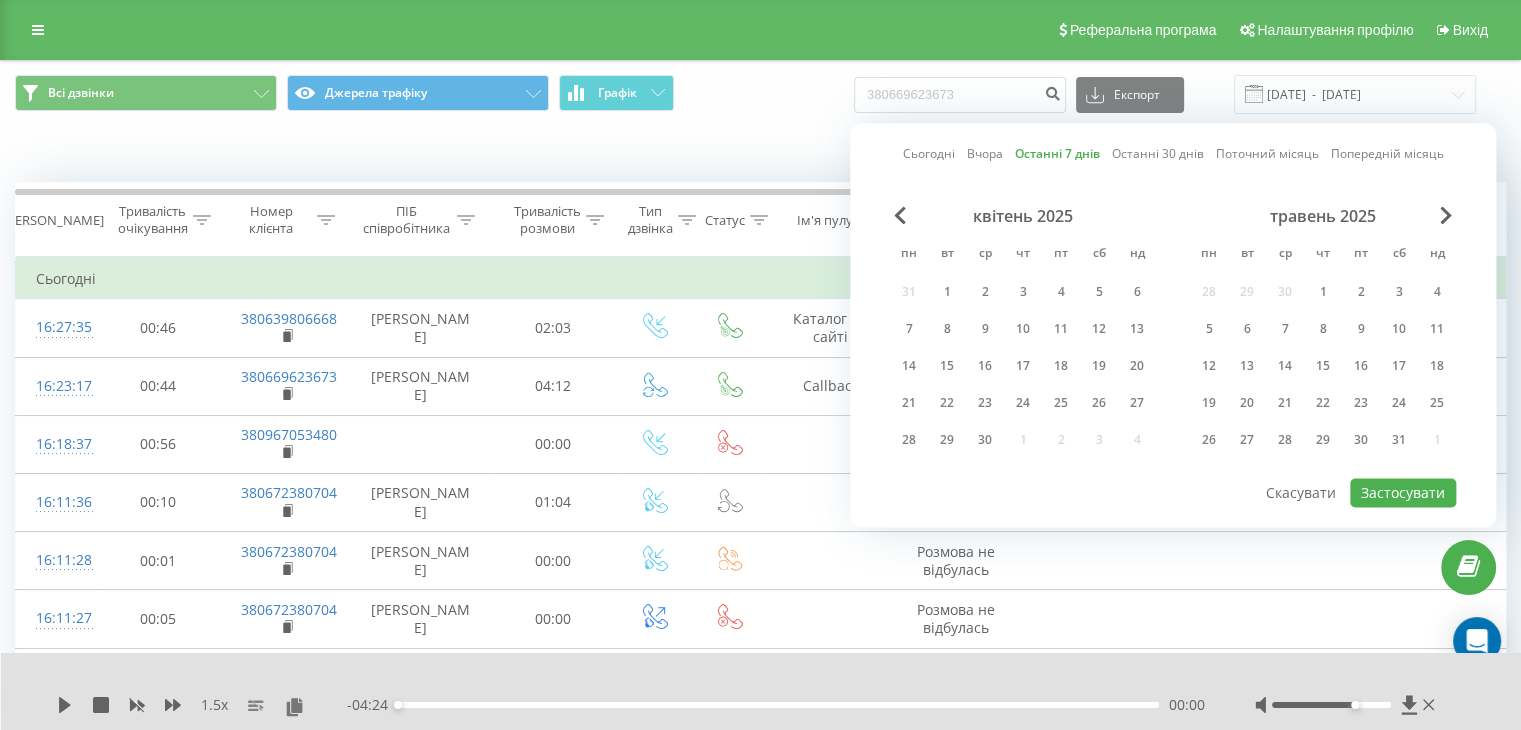 click on "Сьогодні" at bounding box center (929, 154) 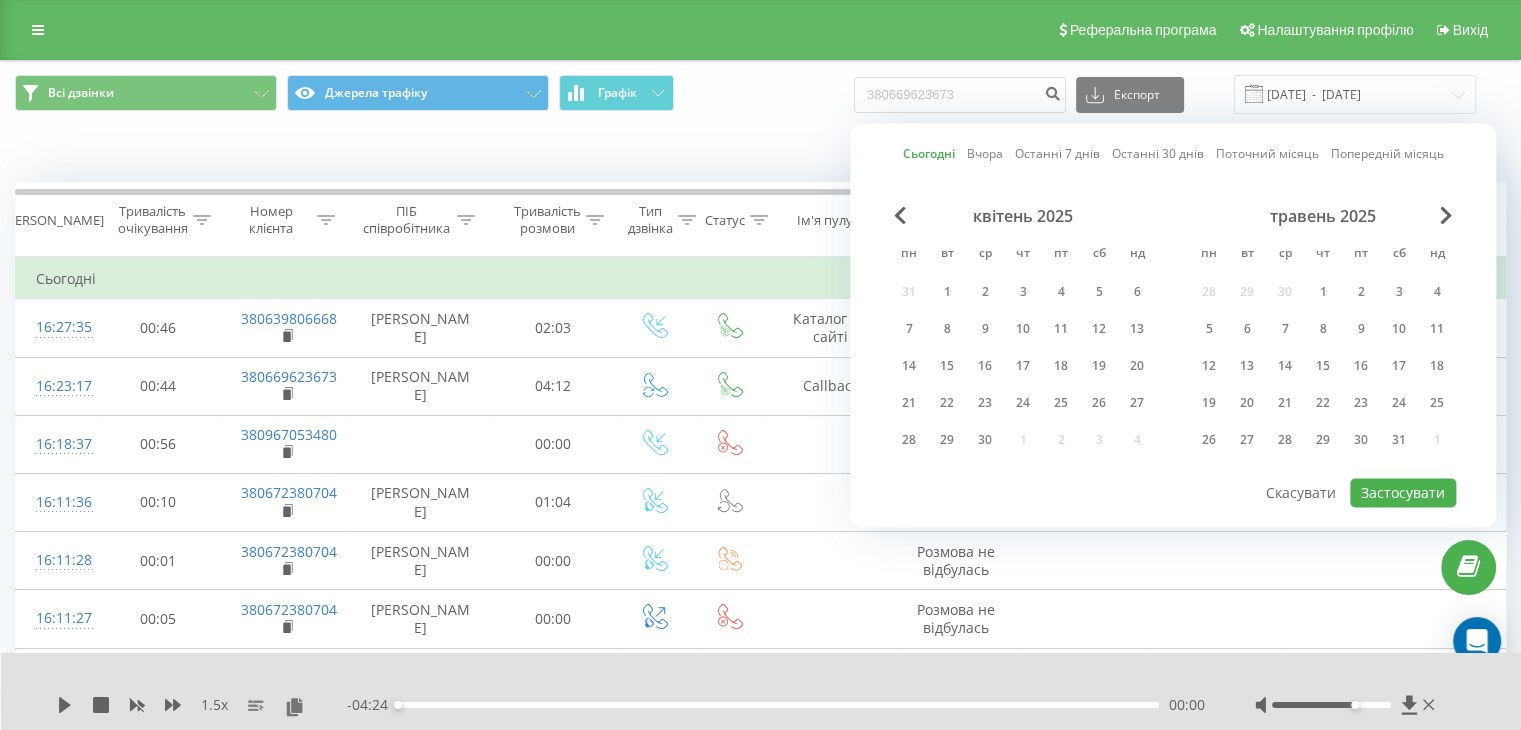 click at bounding box center [1173, 477] 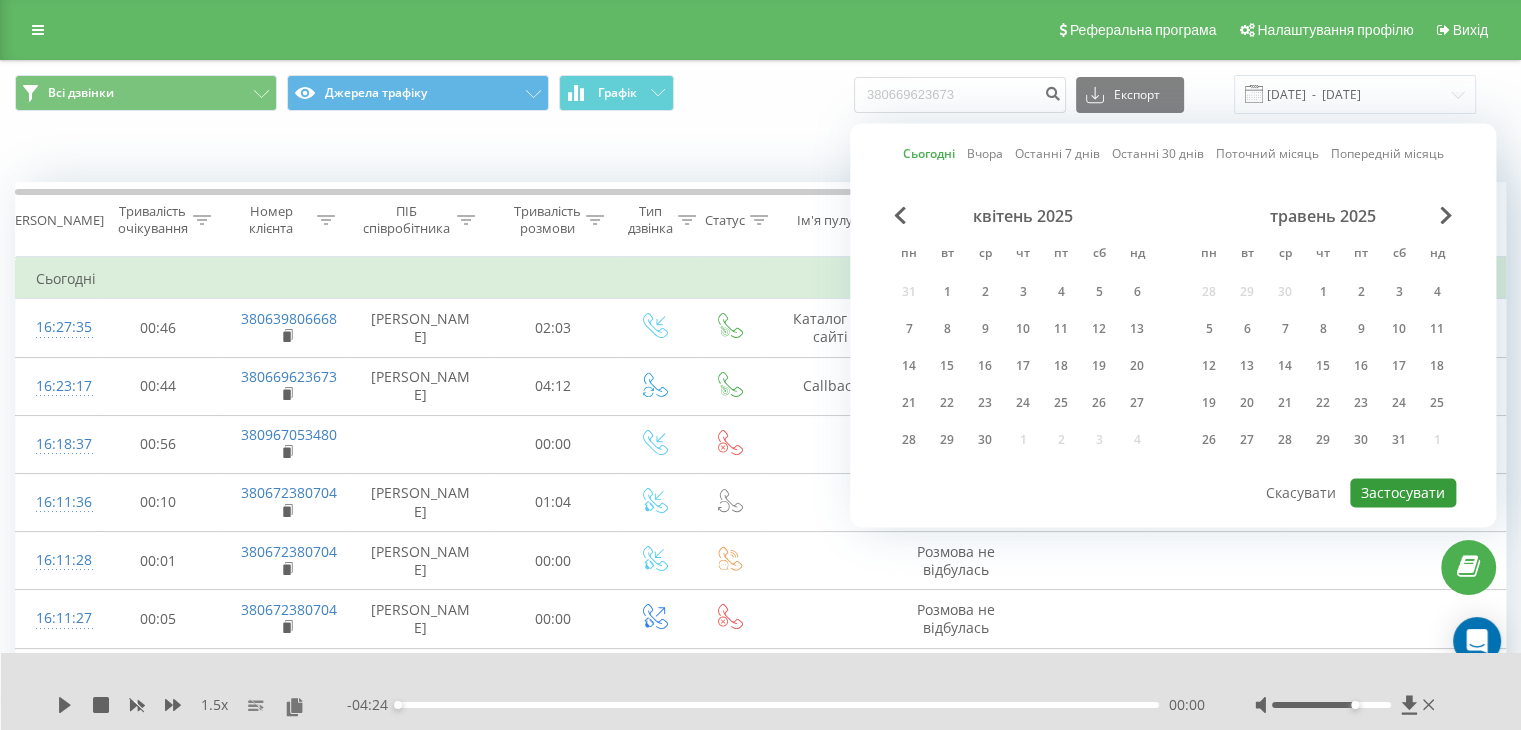 click on "Застосувати" at bounding box center (1403, 492) 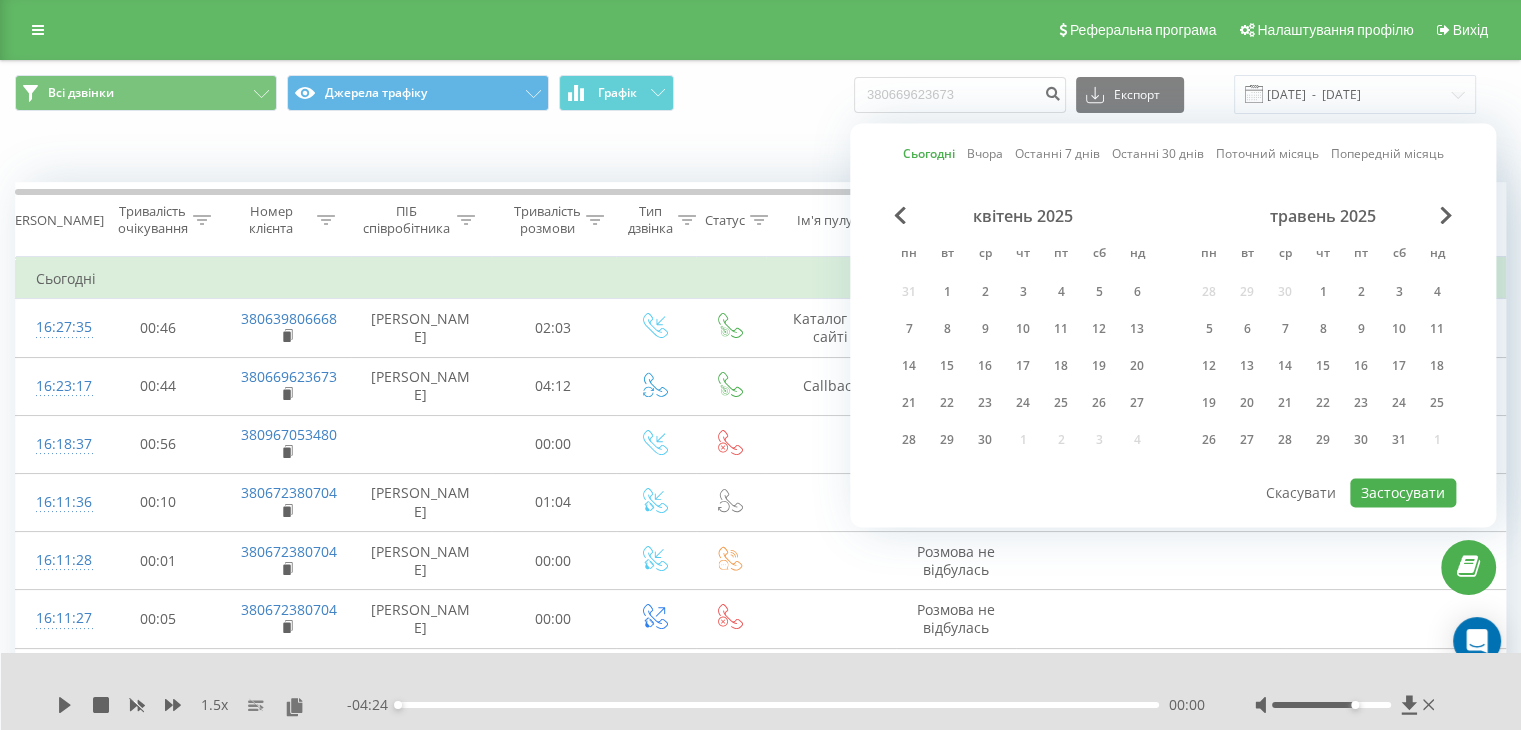 type on "[DATE]  -  [DATE]" 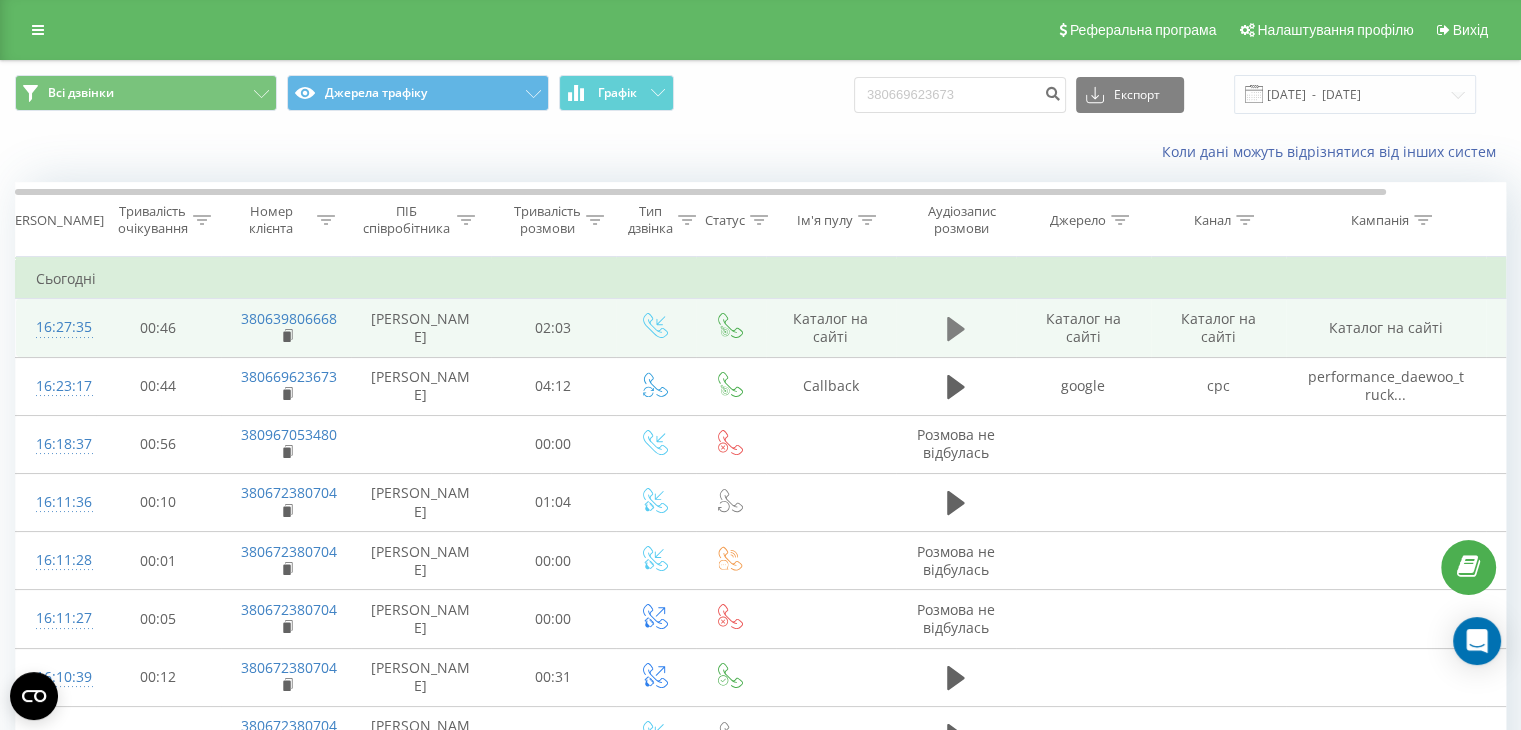 click 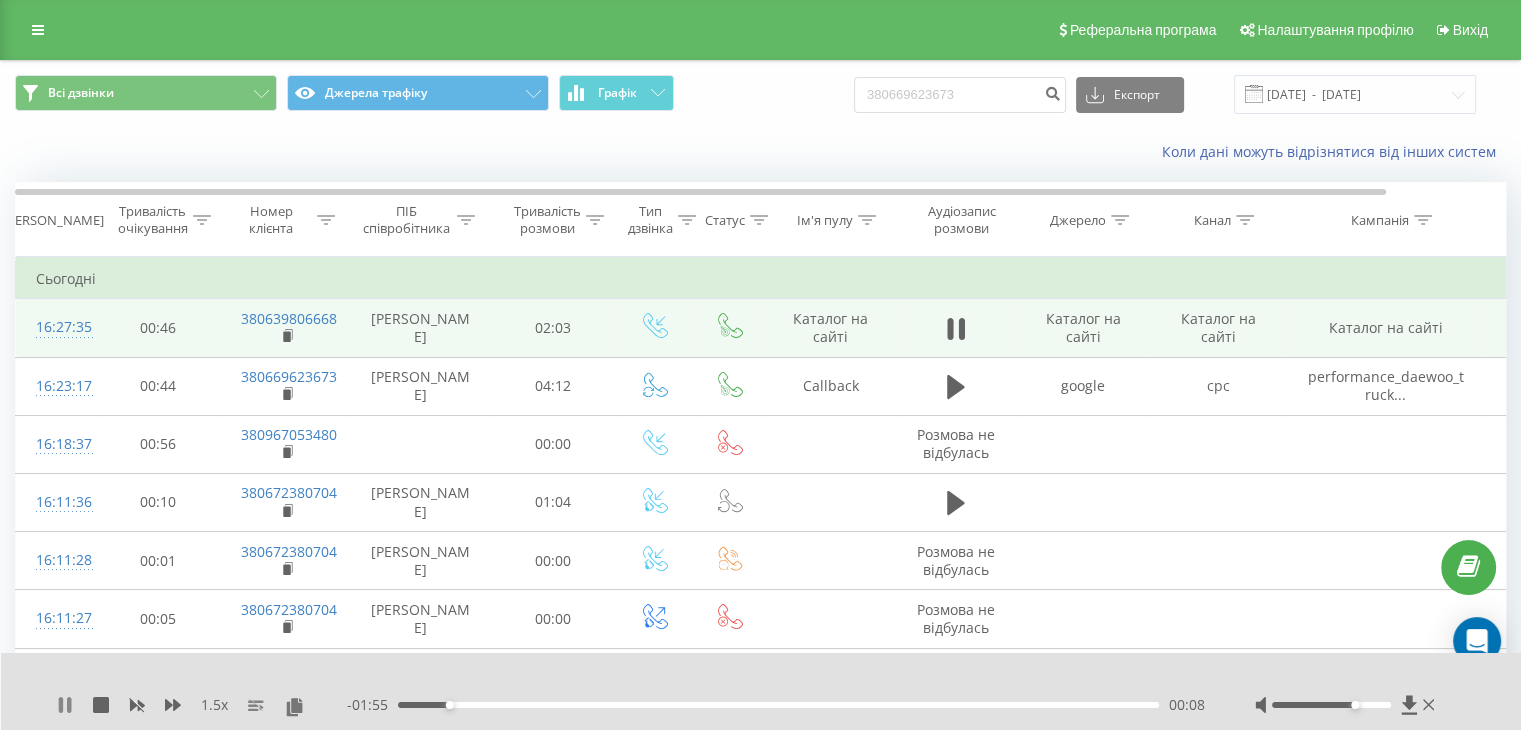 click 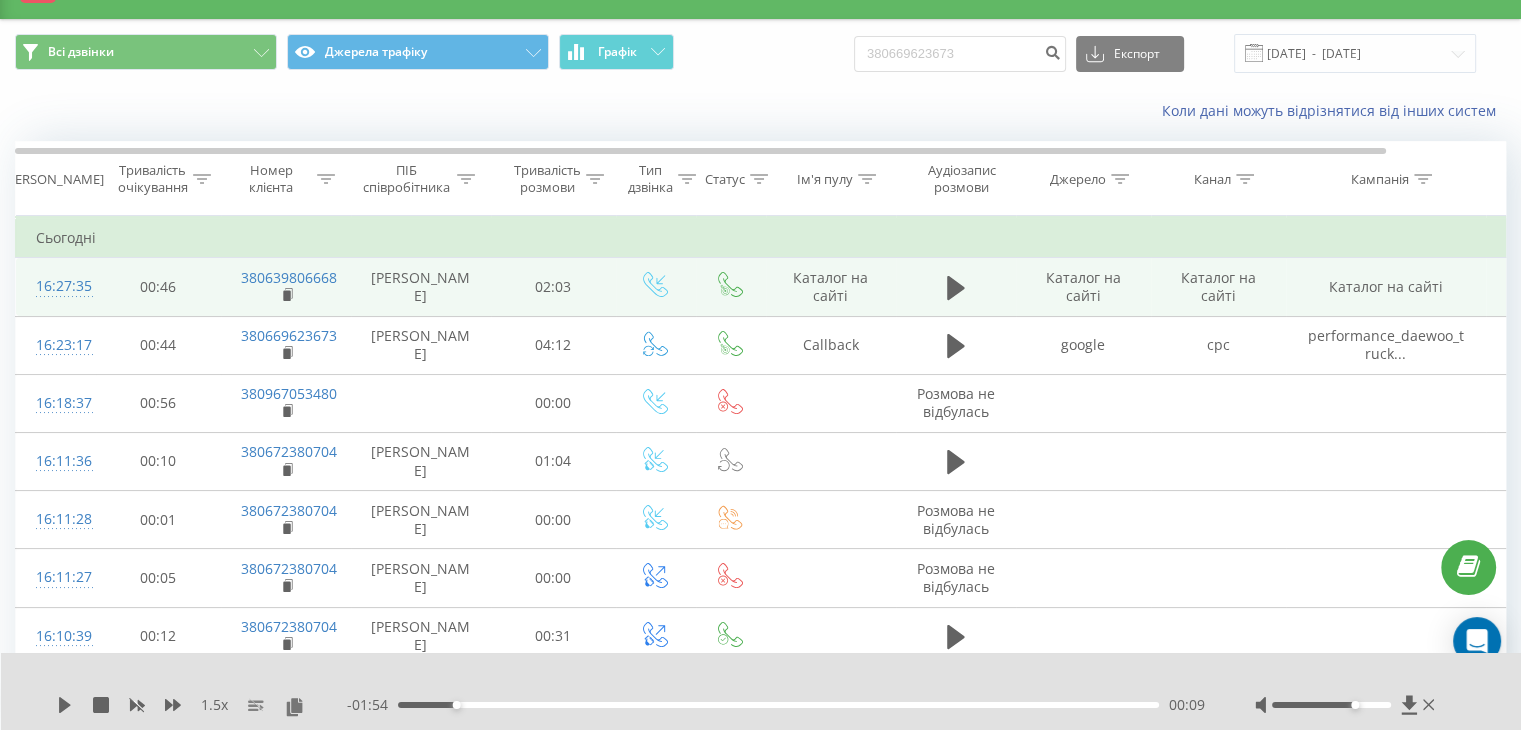 scroll, scrollTop: 0, scrollLeft: 0, axis: both 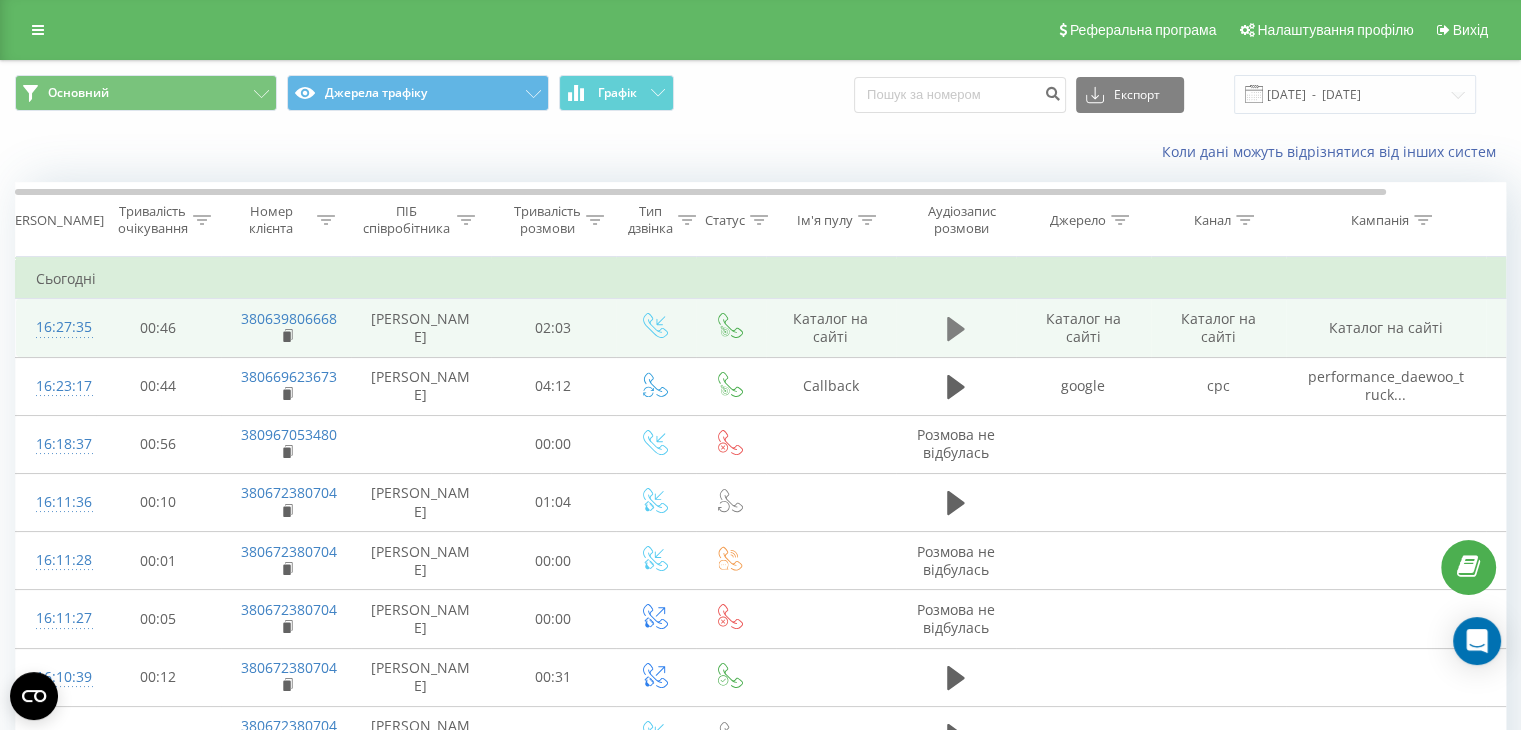 click 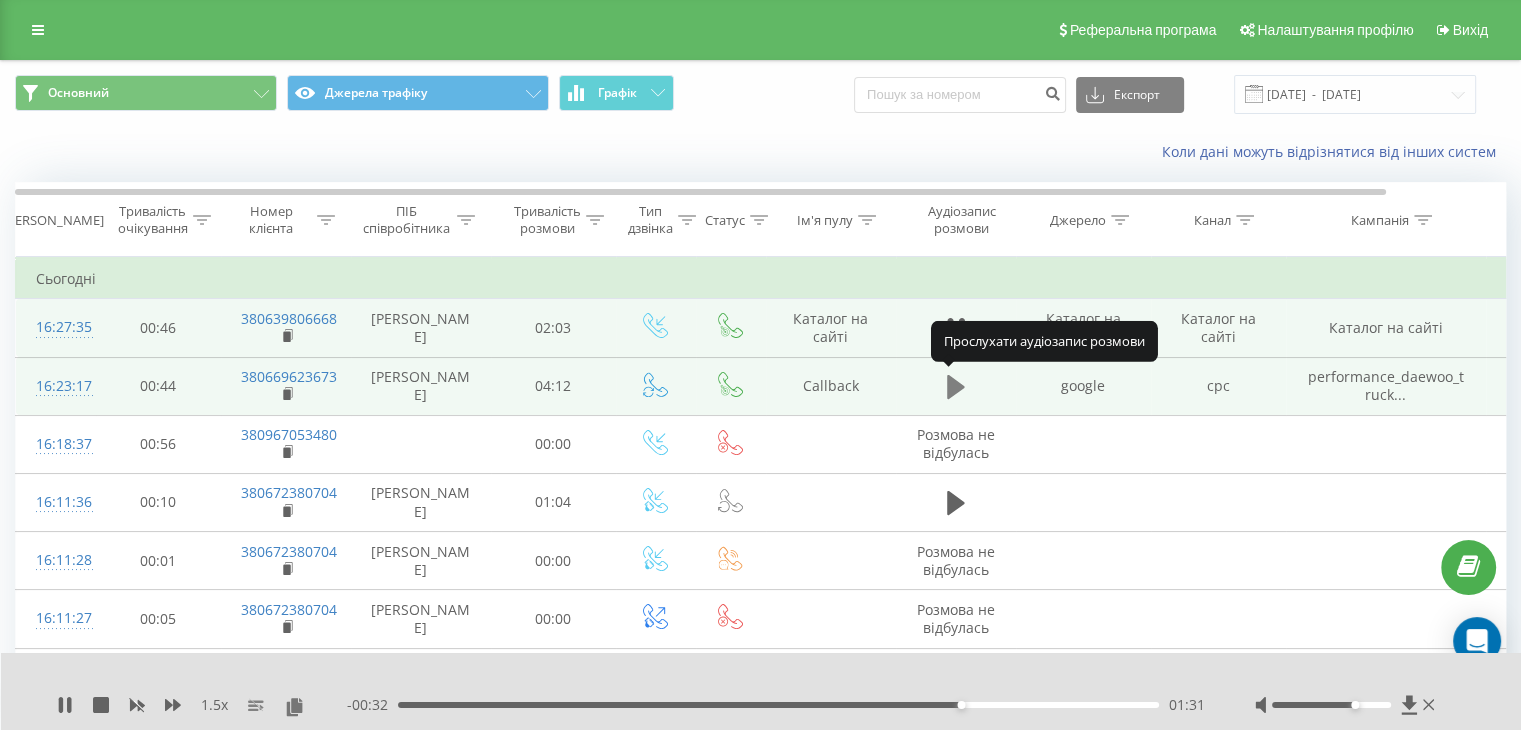 click 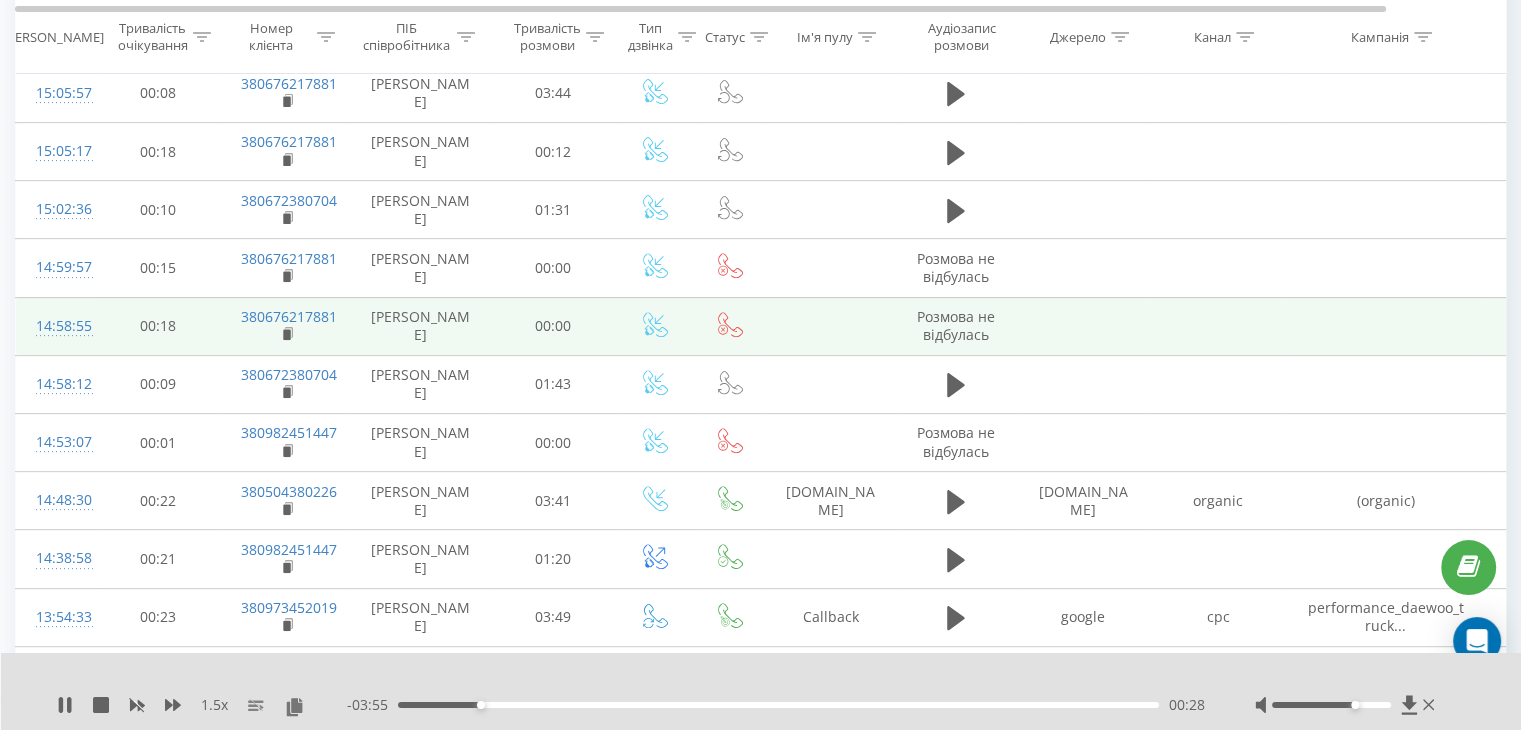 scroll, scrollTop: 900, scrollLeft: 0, axis: vertical 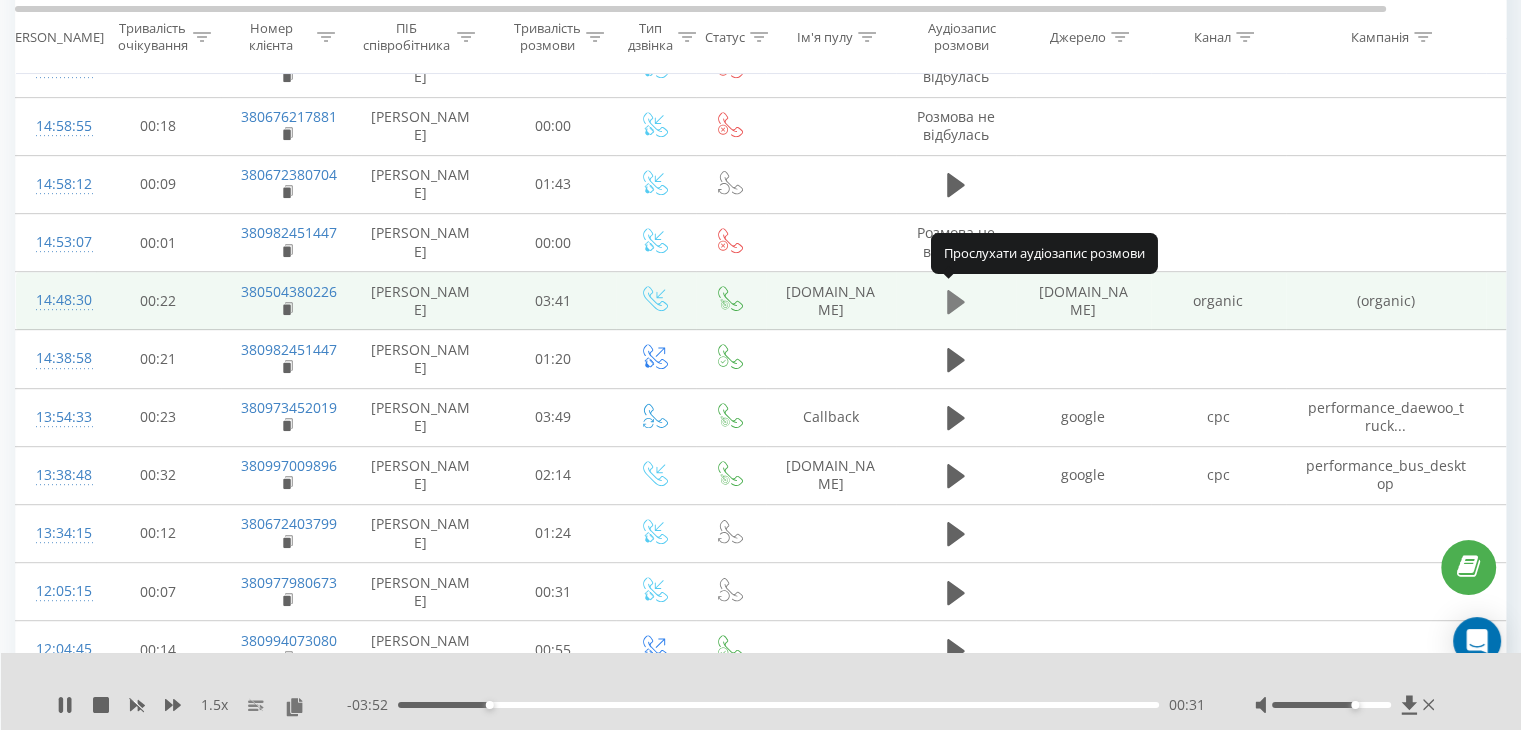click 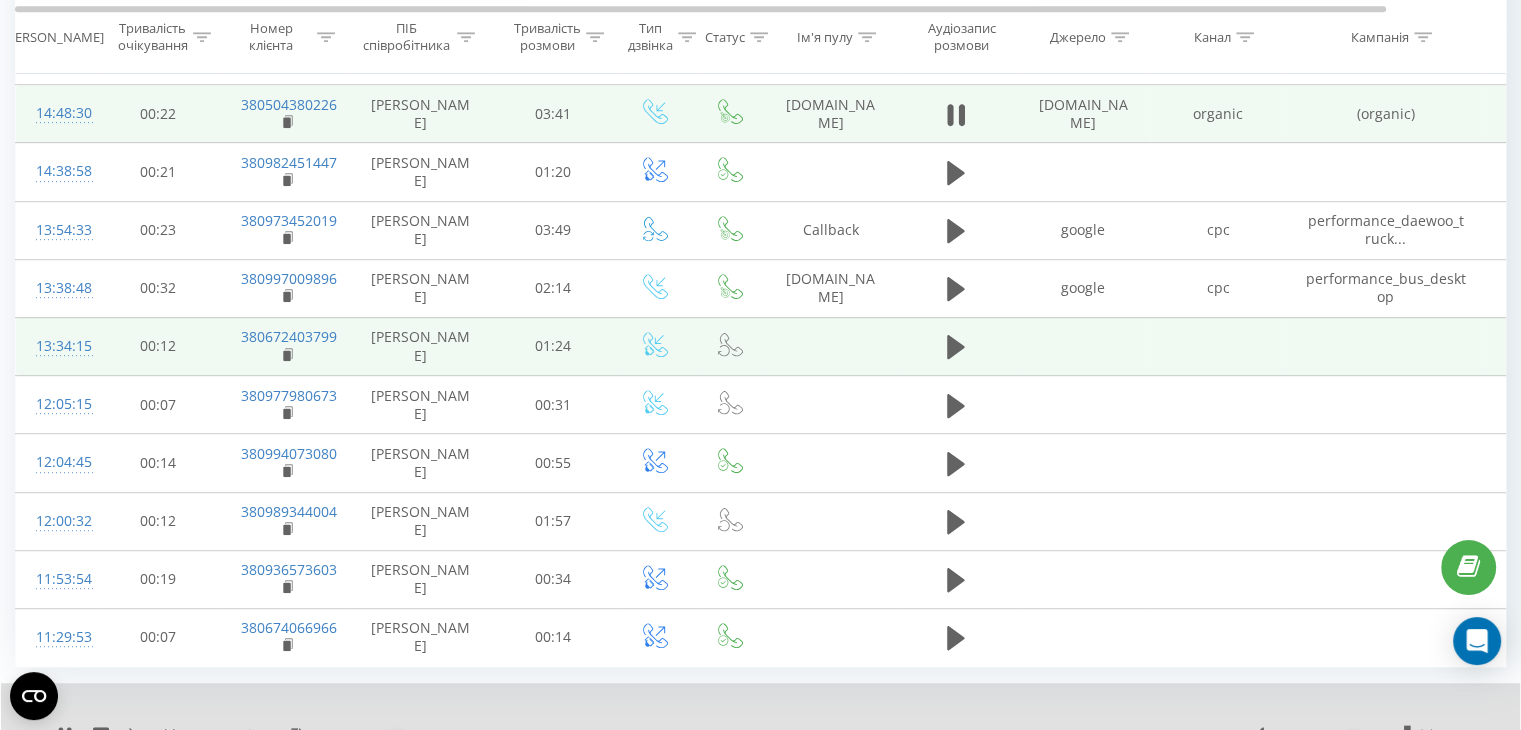scroll, scrollTop: 1093, scrollLeft: 0, axis: vertical 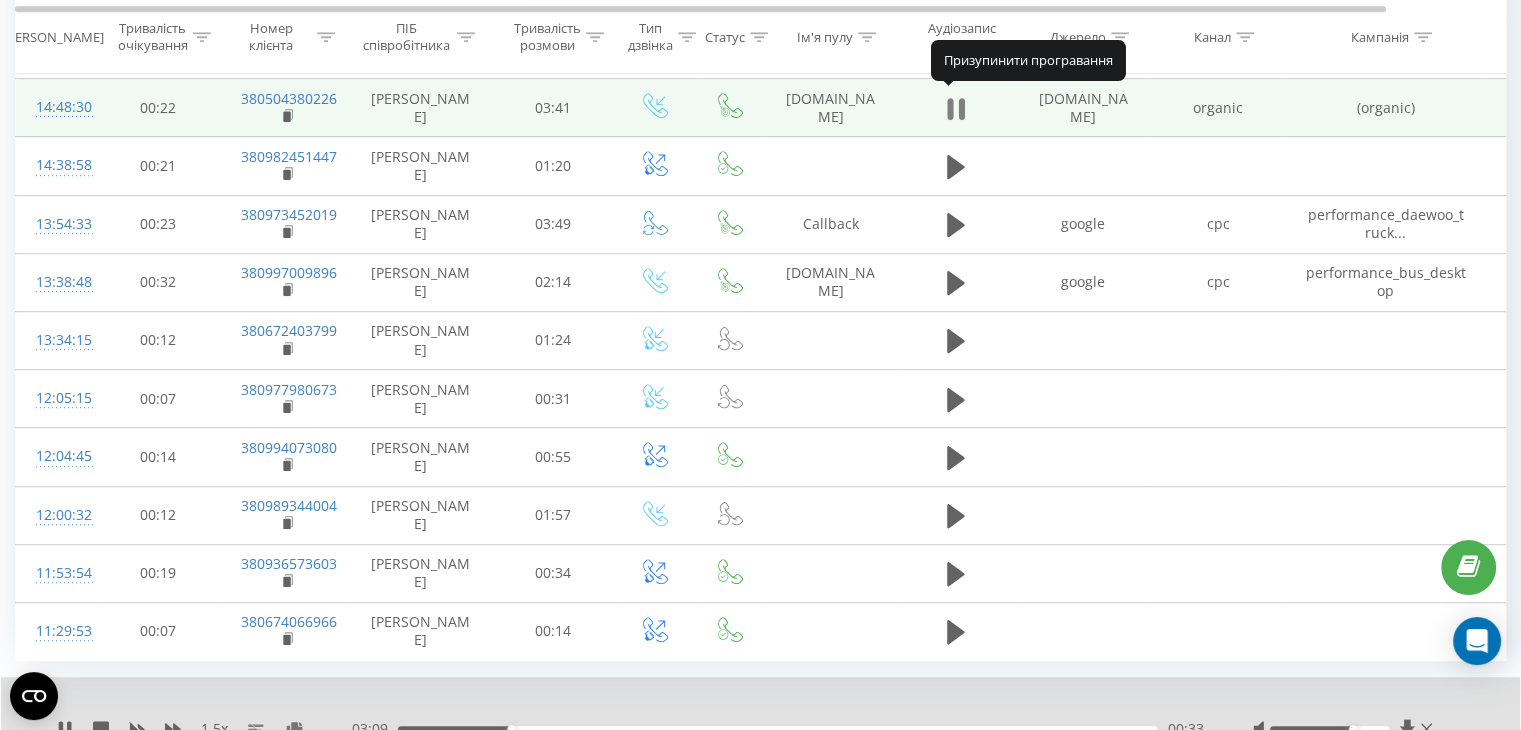 click 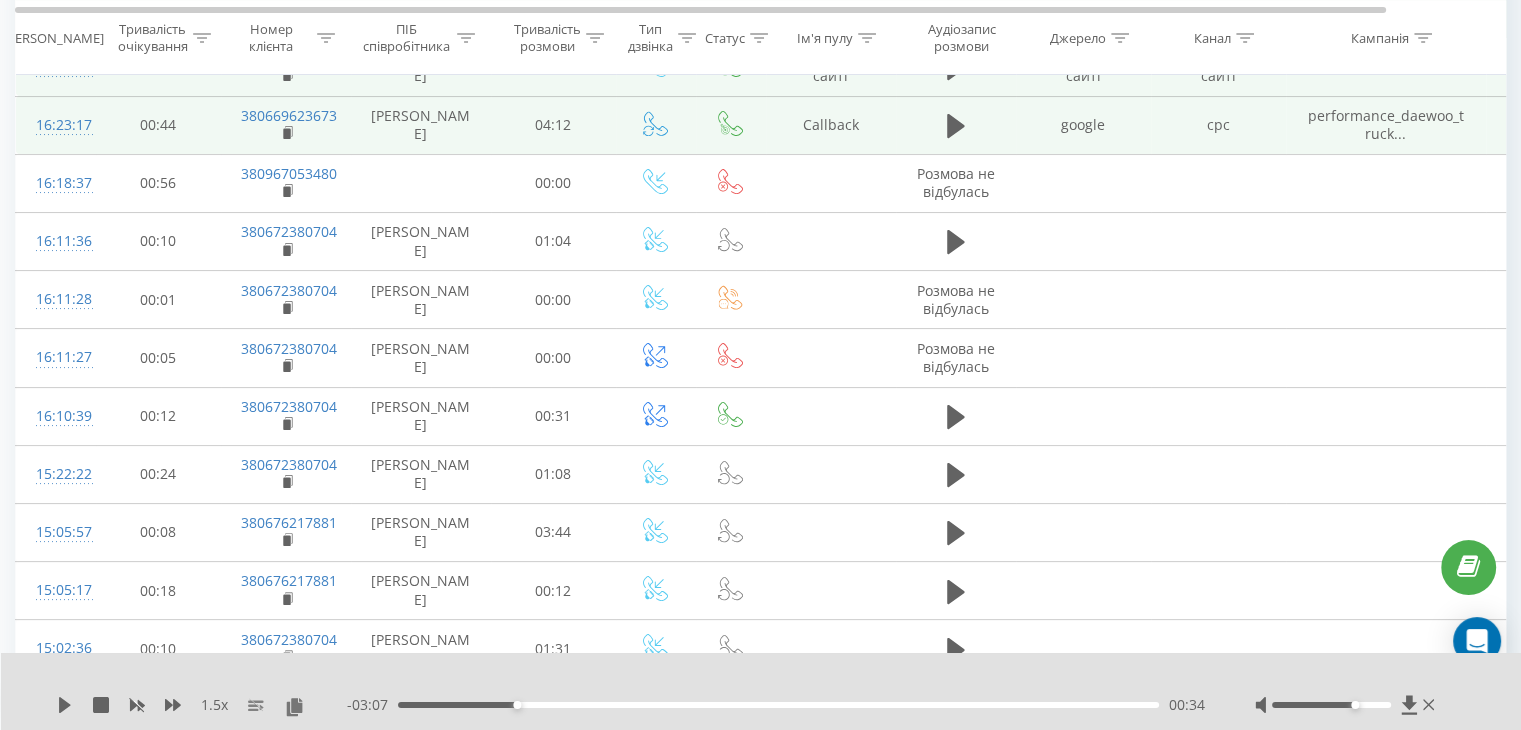 scroll, scrollTop: 0, scrollLeft: 0, axis: both 